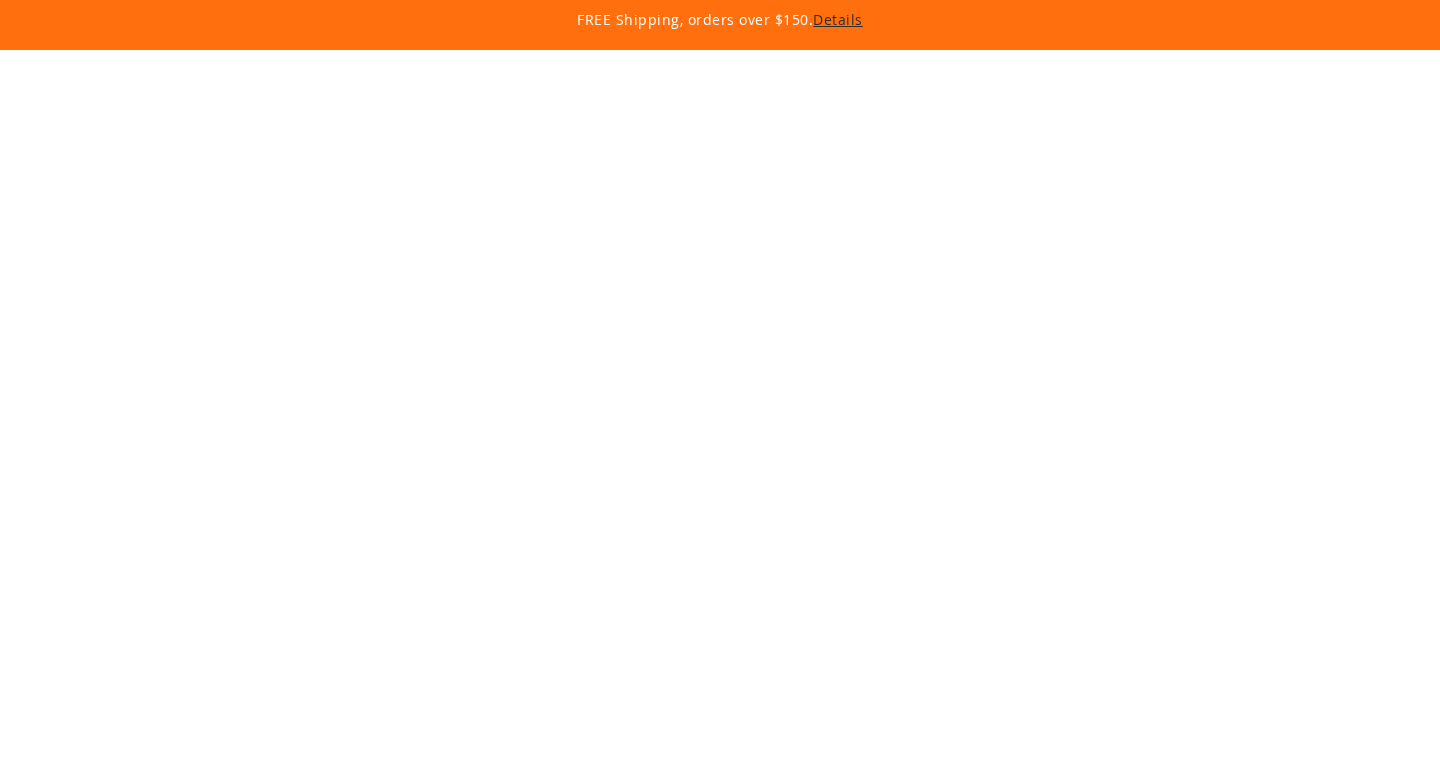 scroll, scrollTop: 0, scrollLeft: 0, axis: both 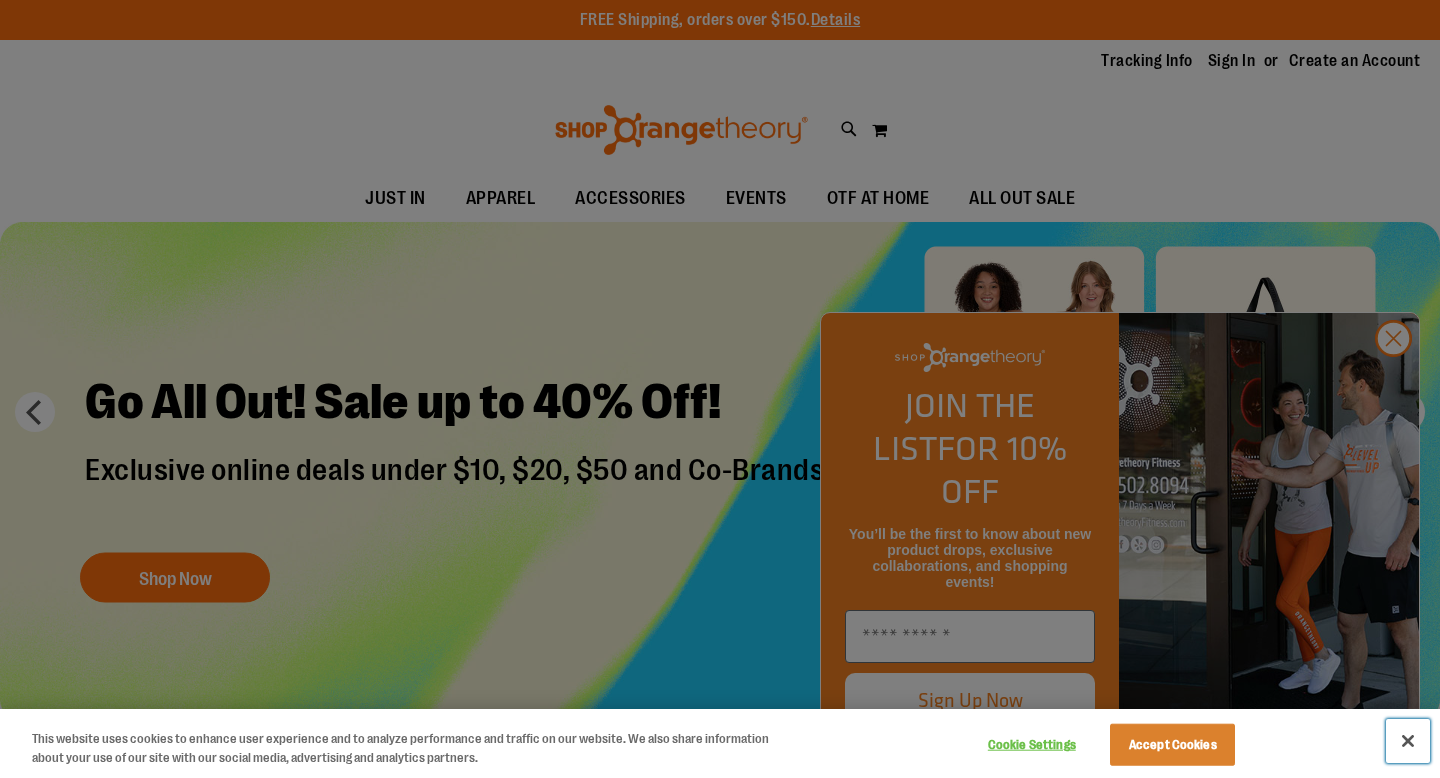 click at bounding box center (1408, 741) 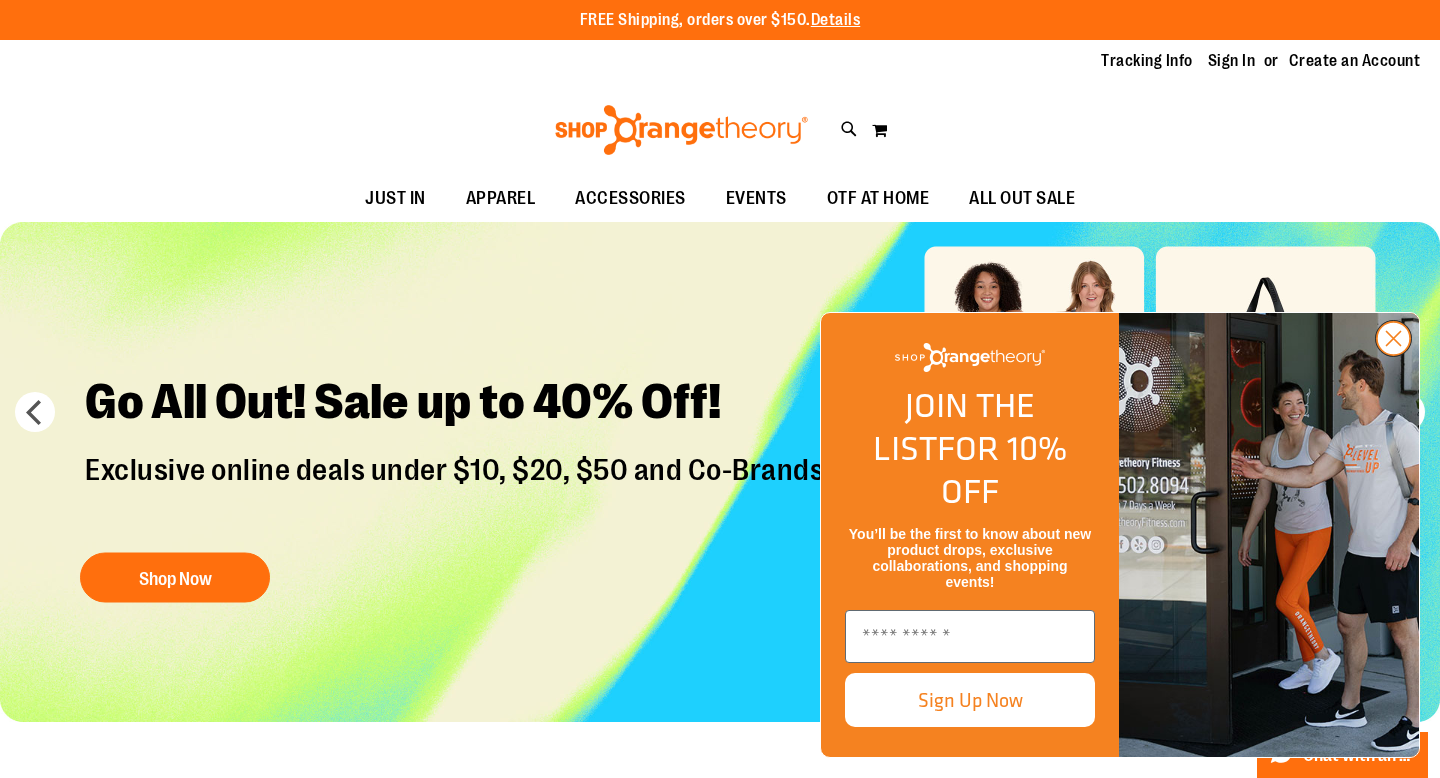 click 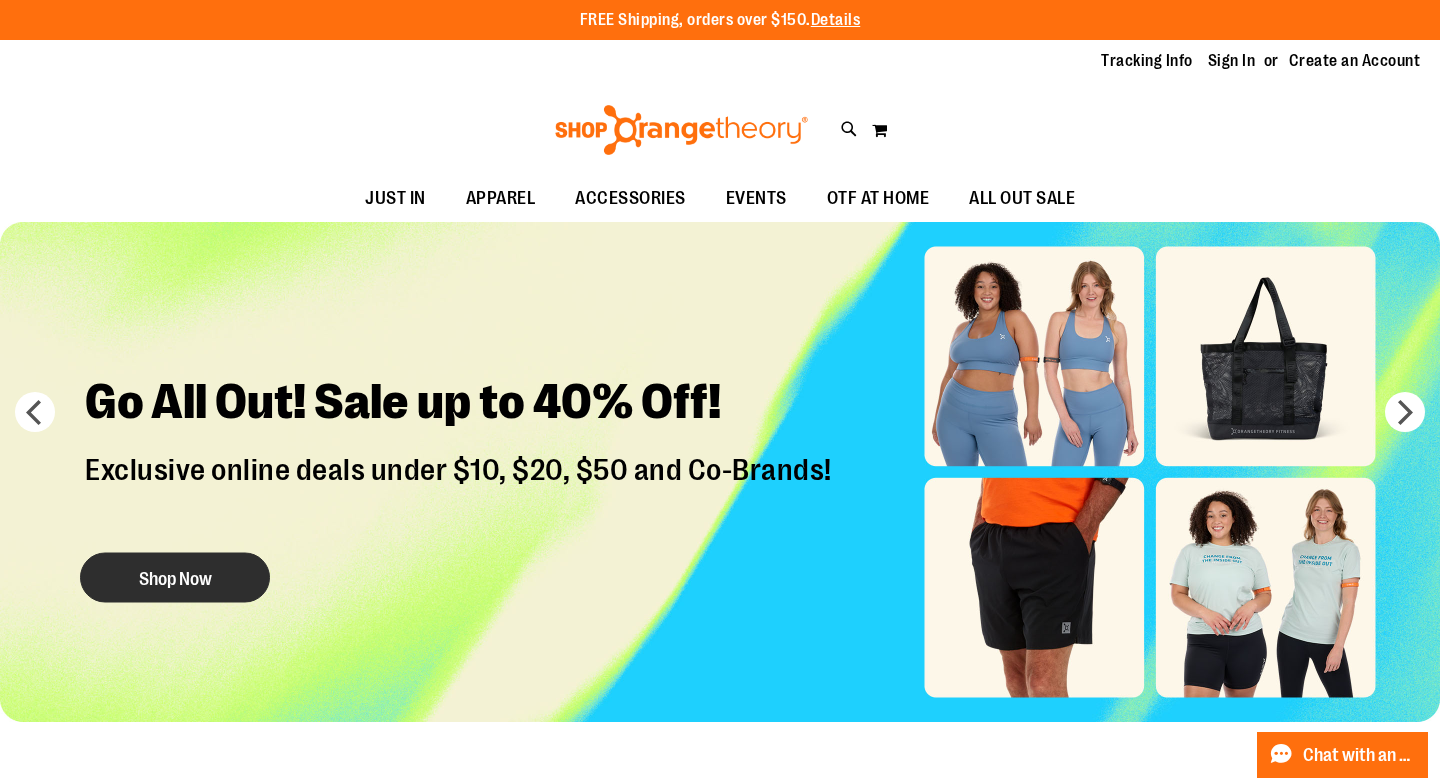 click on "Shop Now" at bounding box center [175, 577] 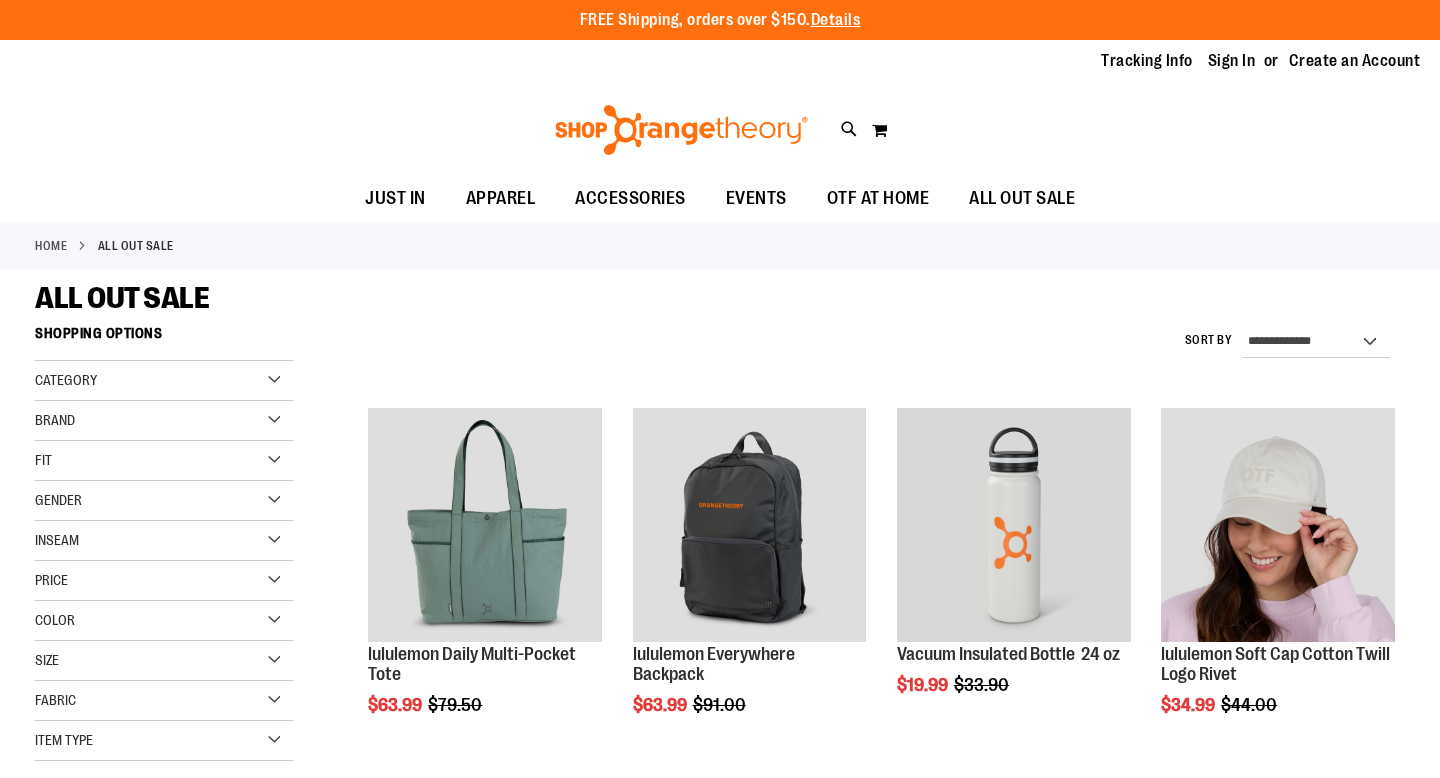scroll, scrollTop: 0, scrollLeft: 0, axis: both 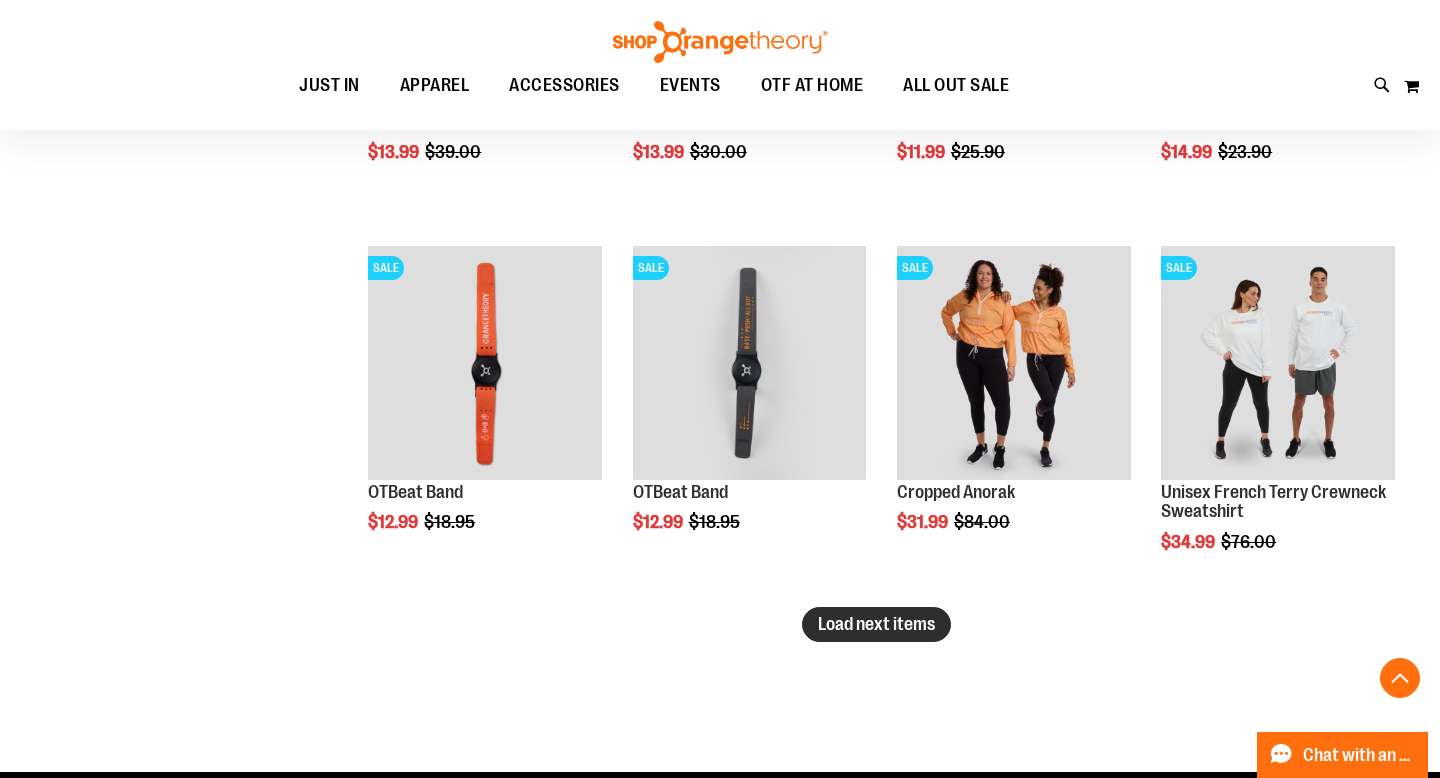 click on "Load next items" at bounding box center [876, 624] 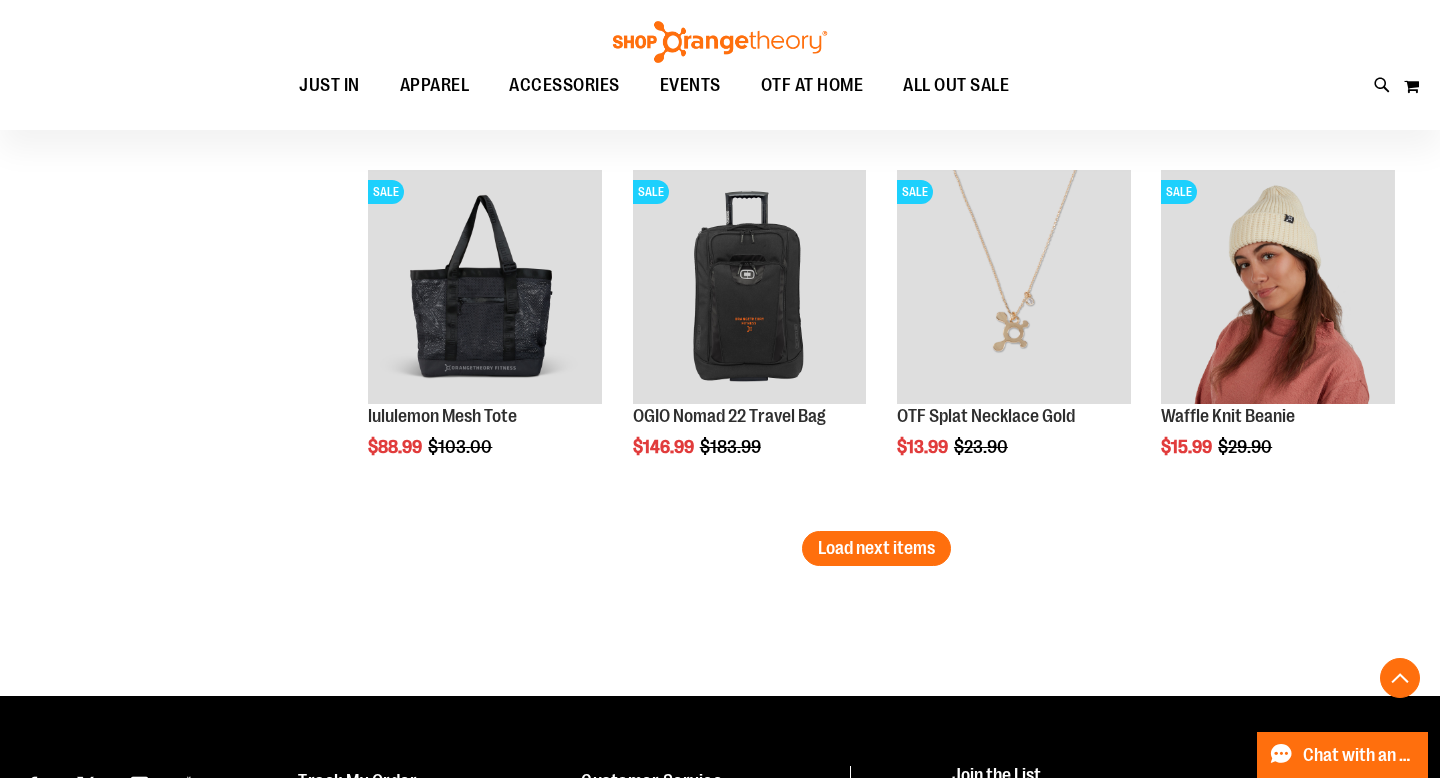 scroll, scrollTop: 4308, scrollLeft: 0, axis: vertical 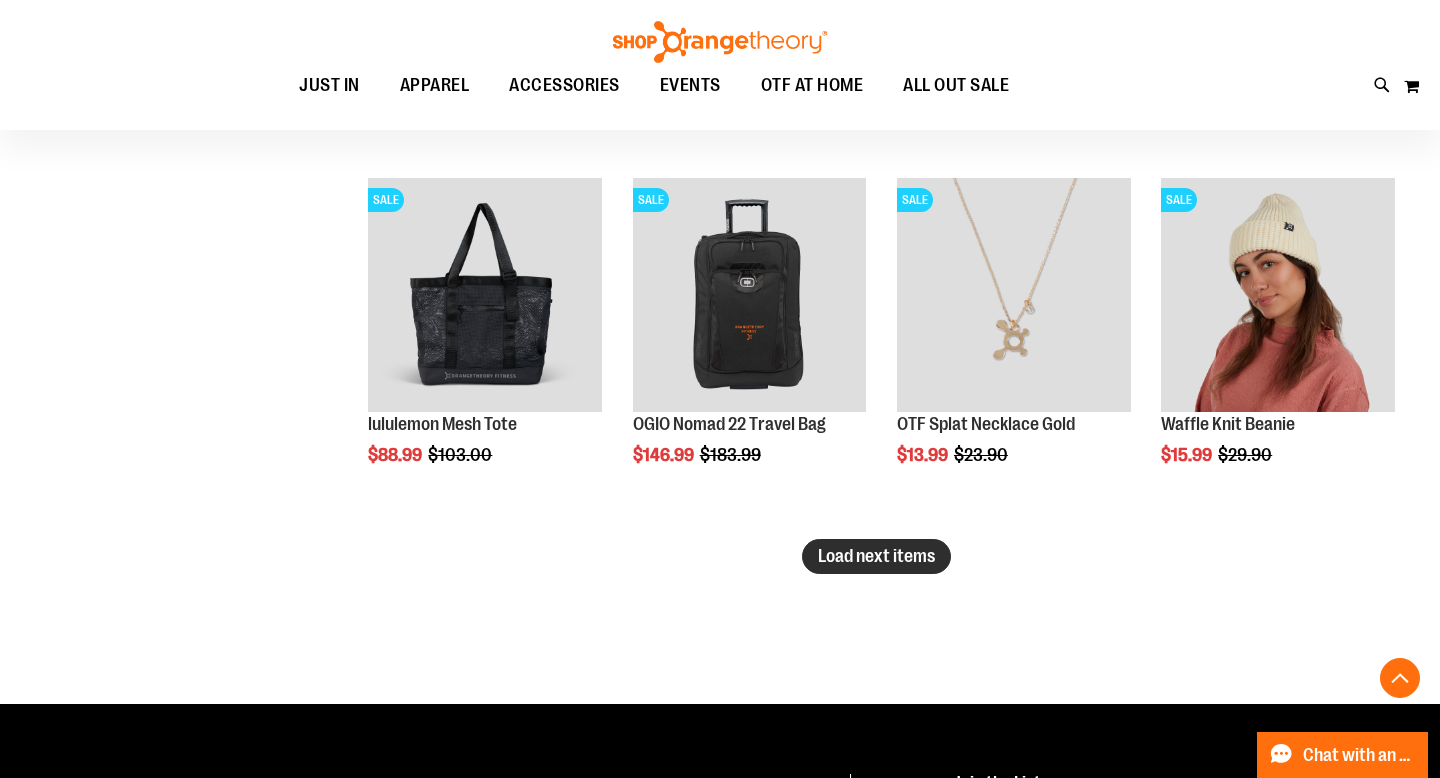 click on "Load next items" at bounding box center (876, 556) 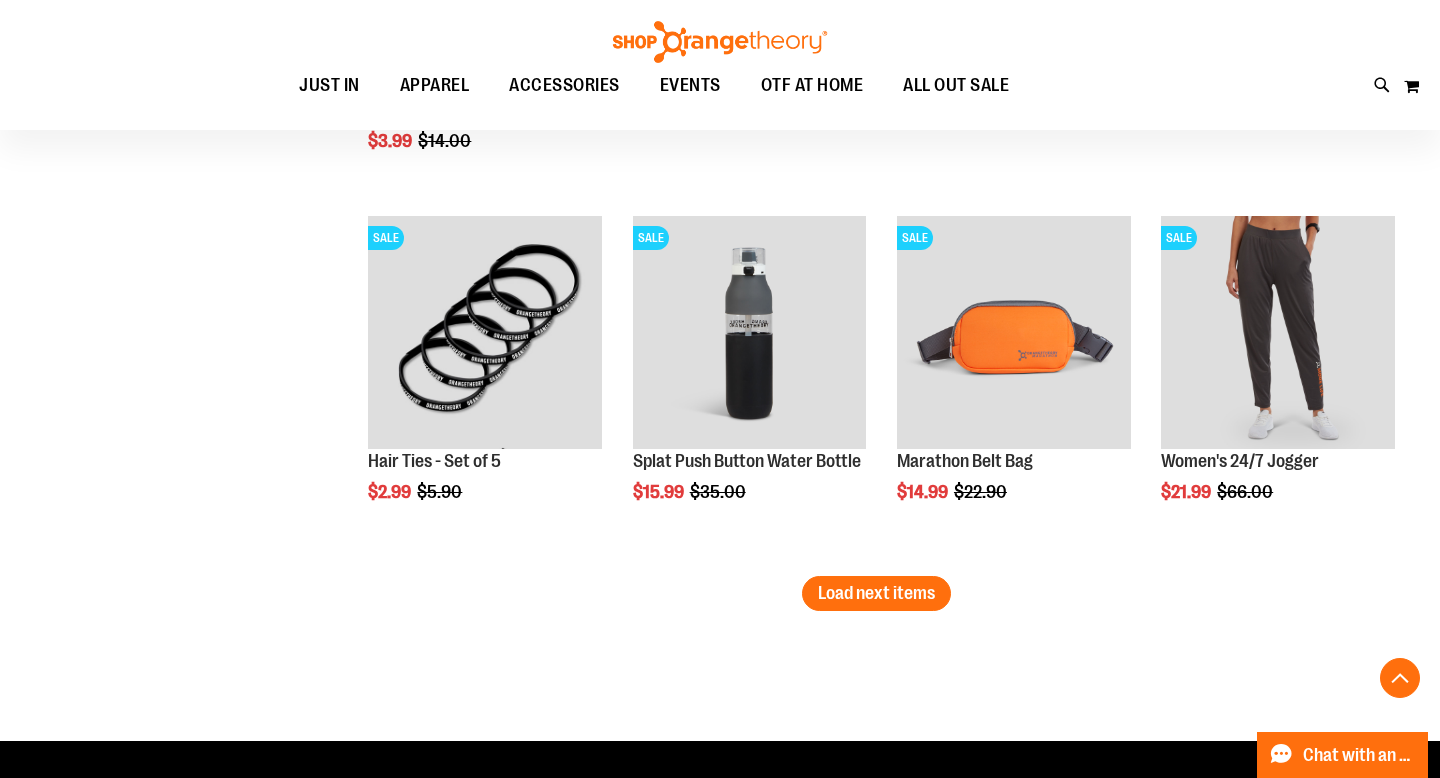 scroll, scrollTop: 5386, scrollLeft: 0, axis: vertical 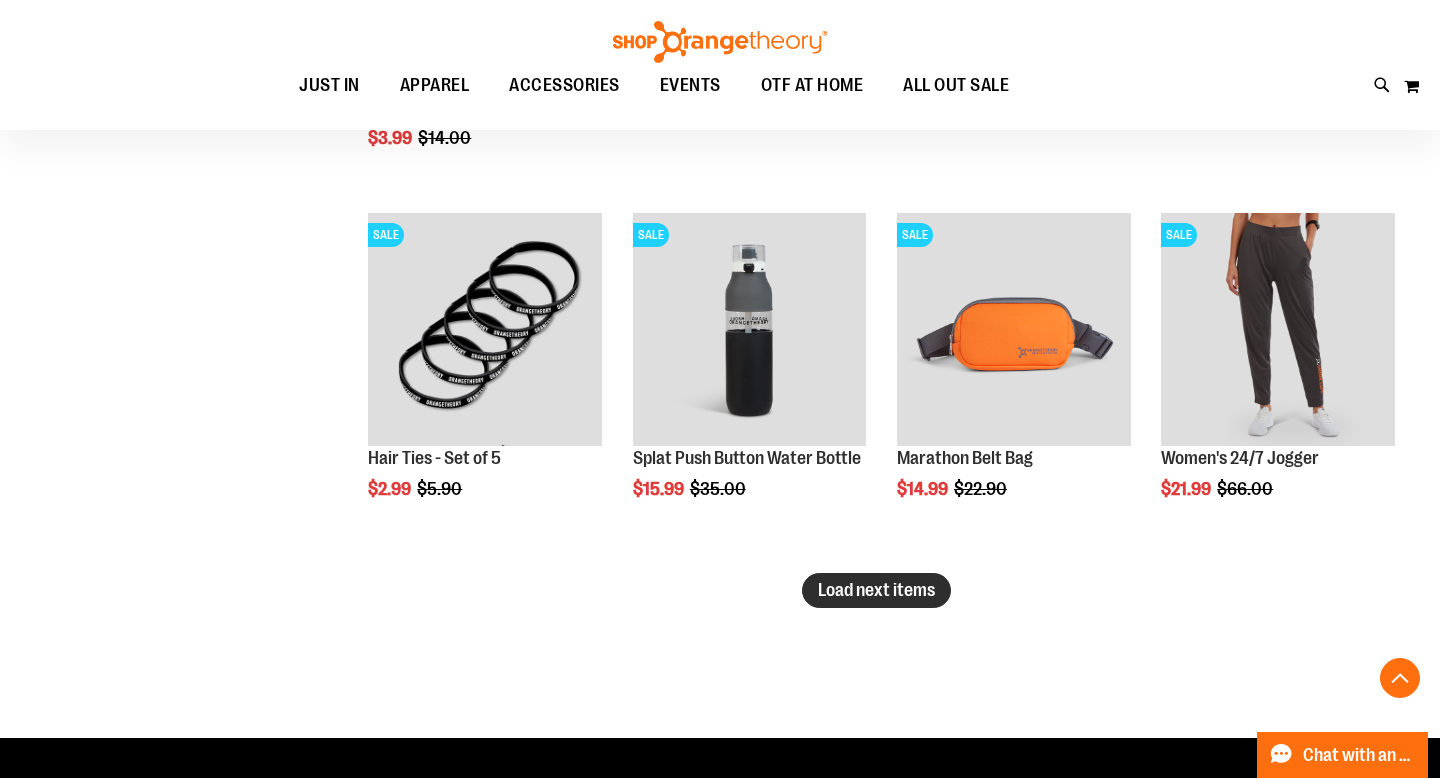click on "Load next items" at bounding box center [876, 590] 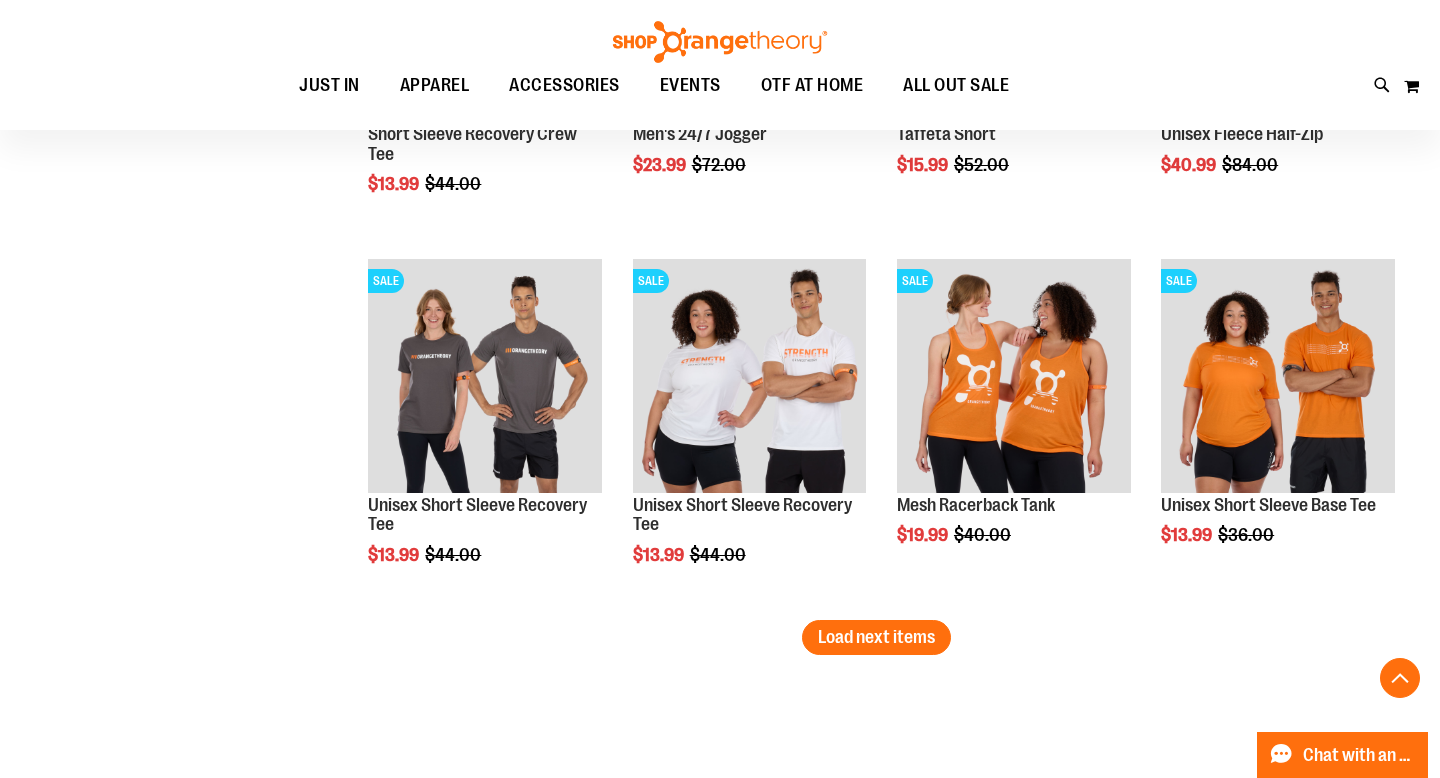 scroll, scrollTop: 6456, scrollLeft: 0, axis: vertical 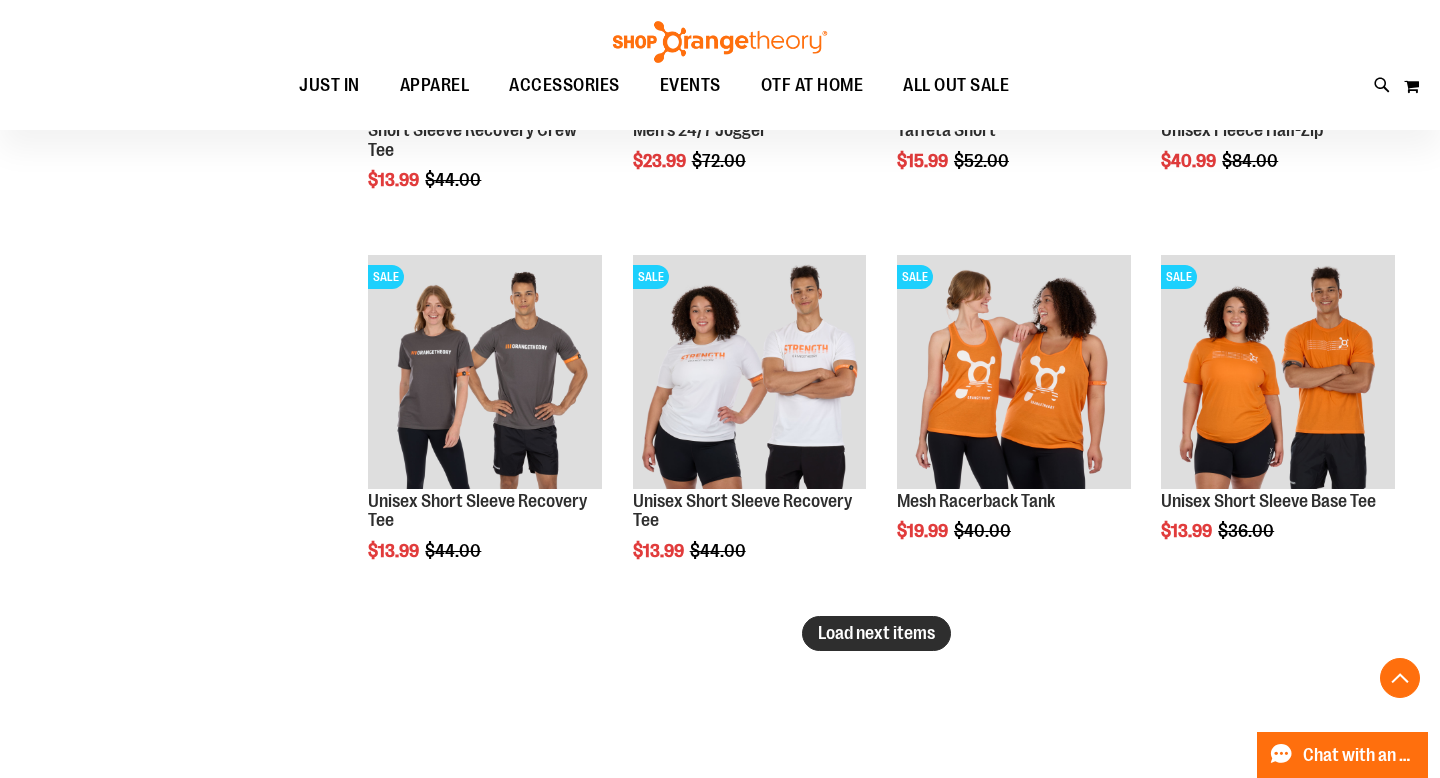 click on "Load next items" at bounding box center (876, 633) 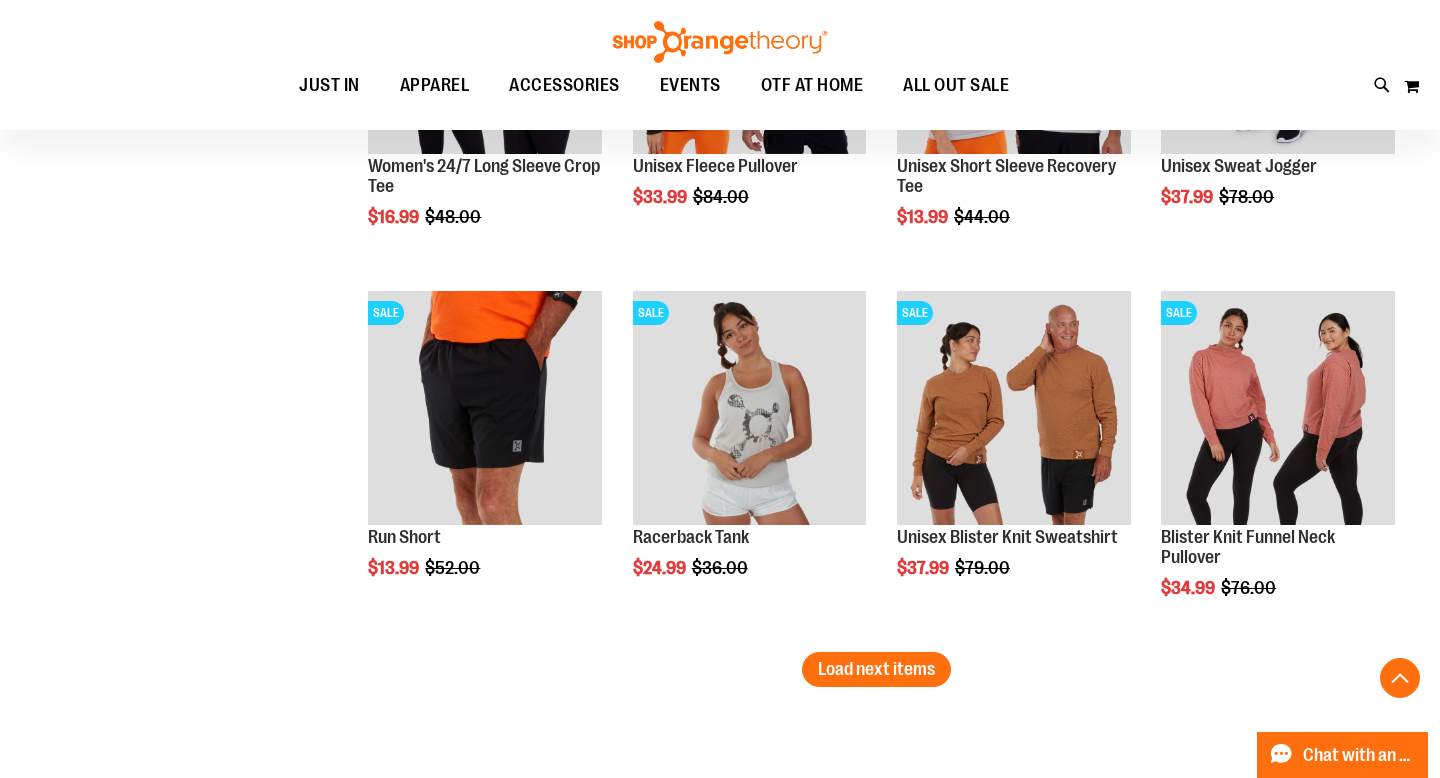 scroll, scrollTop: 7539, scrollLeft: 0, axis: vertical 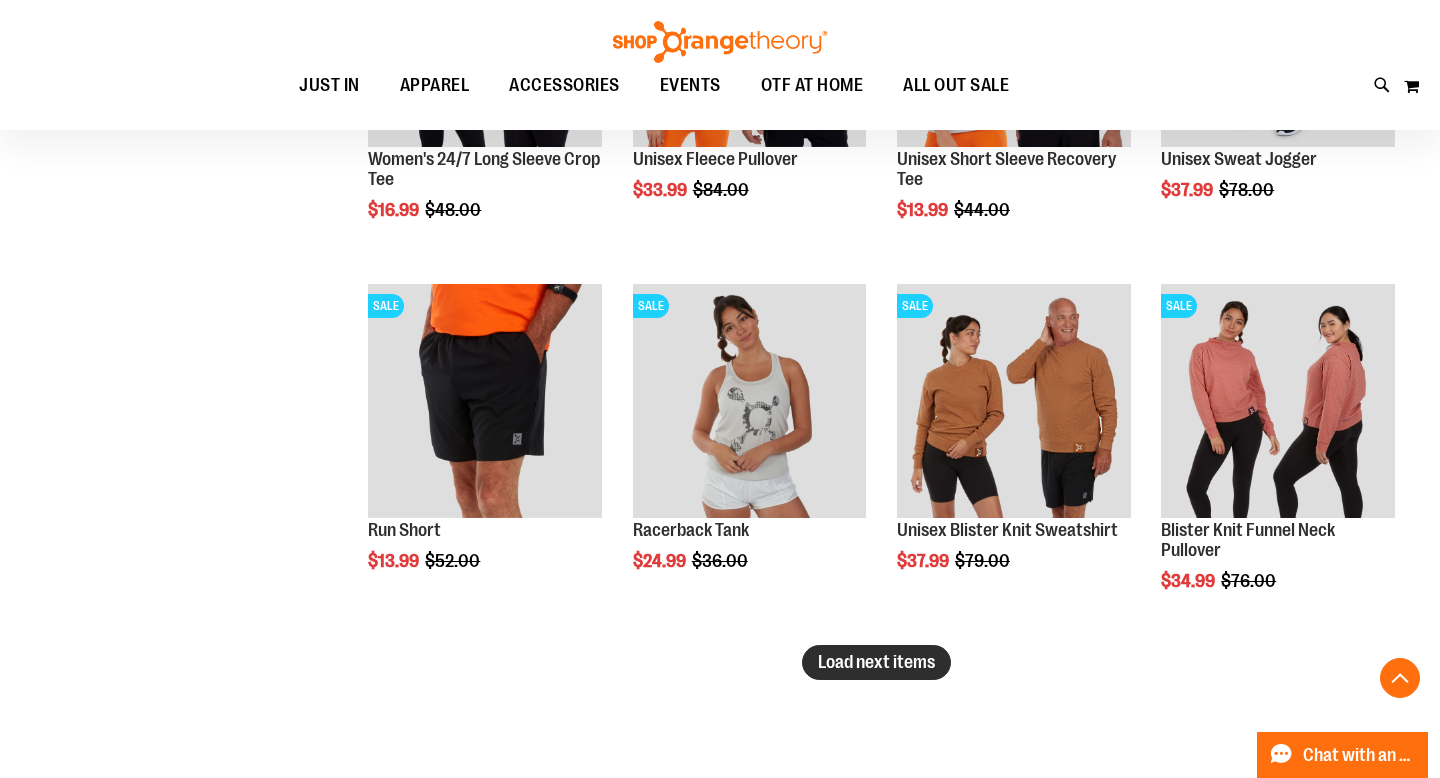 click on "Load next items" at bounding box center [876, 662] 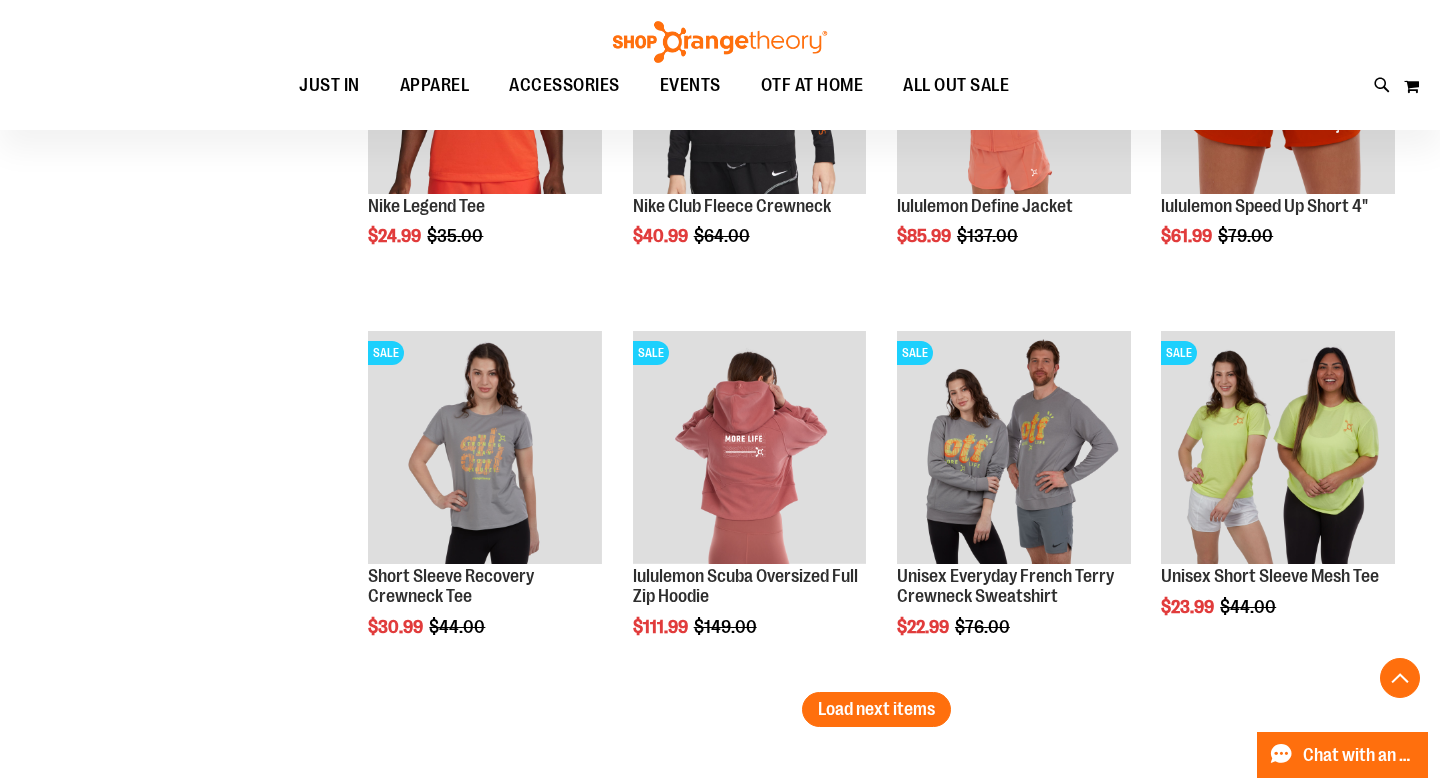 scroll, scrollTop: 8606, scrollLeft: 0, axis: vertical 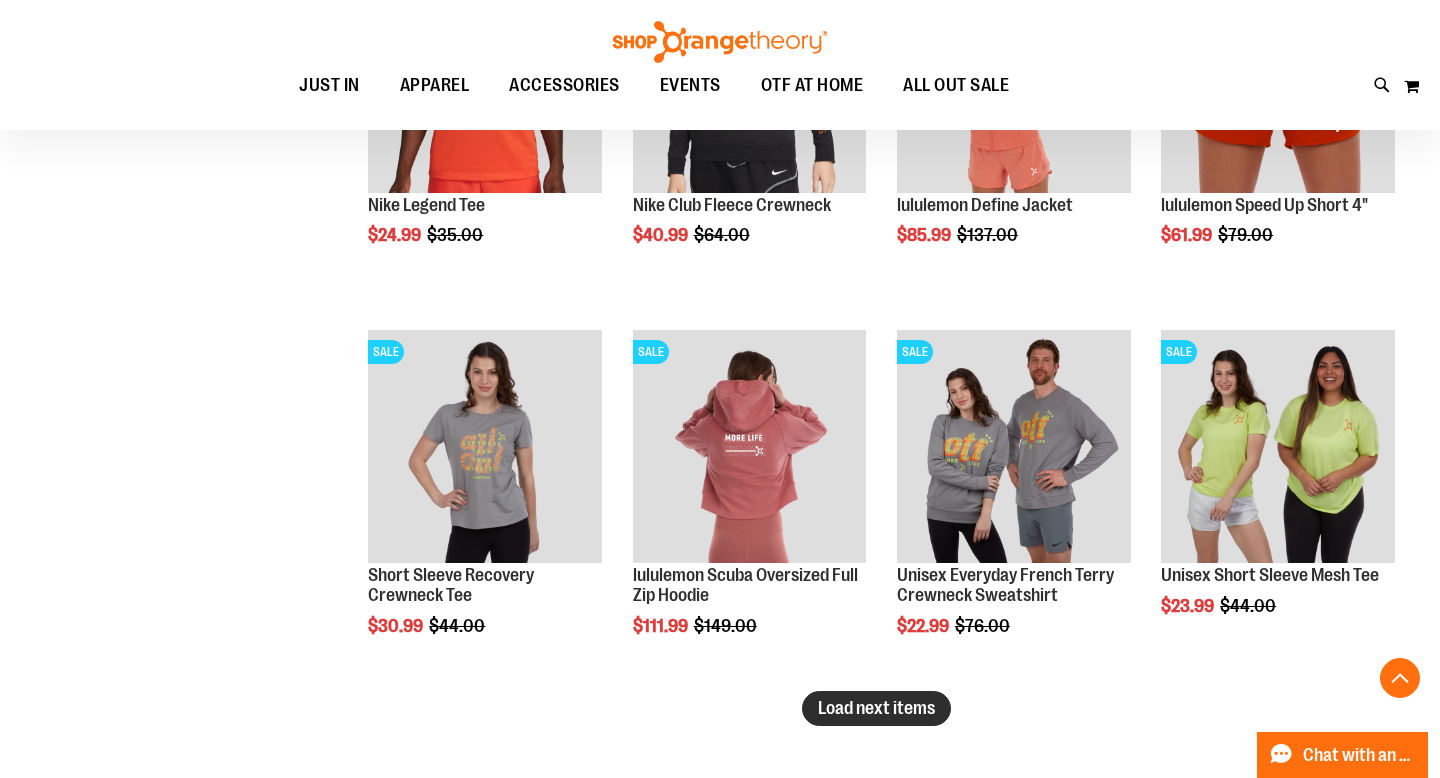 click on "Load next items" at bounding box center [876, 708] 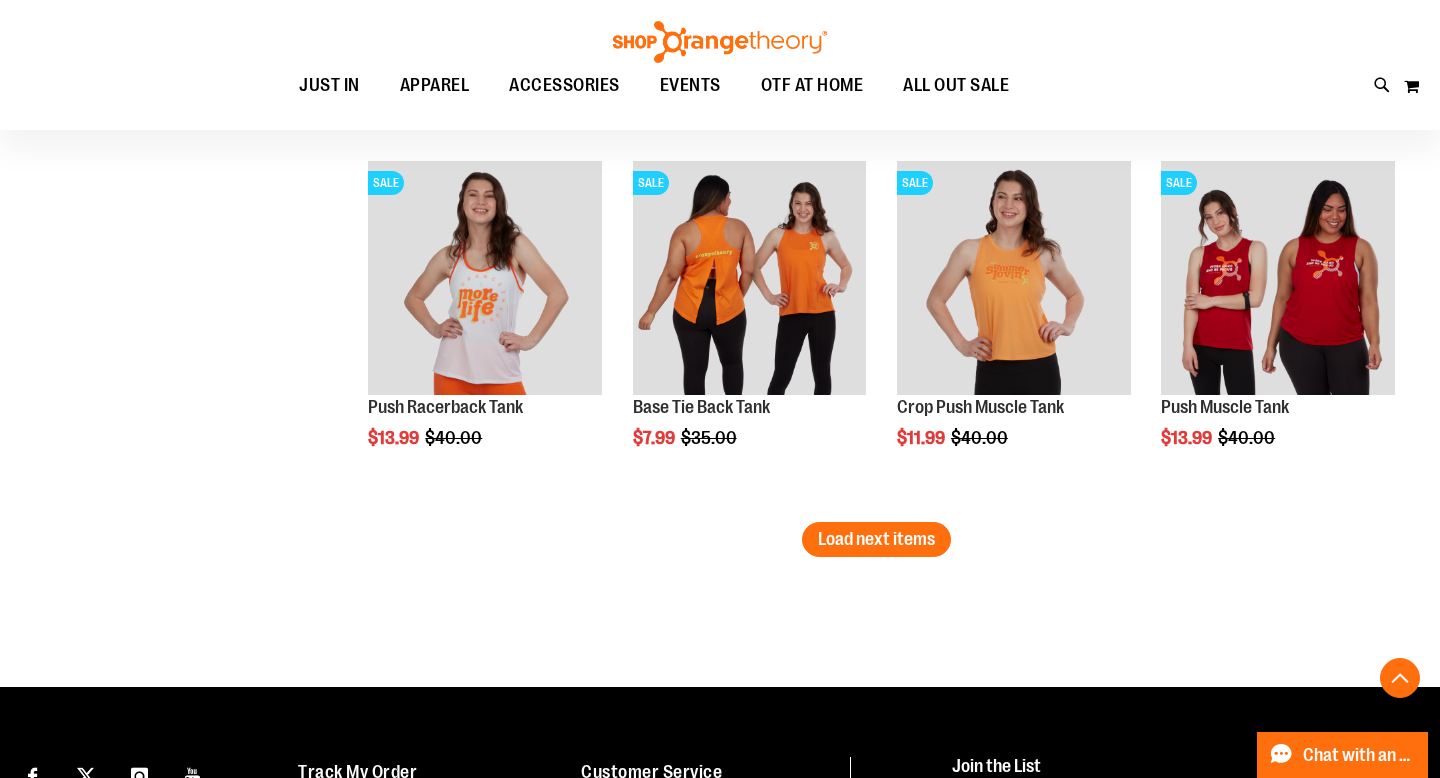 scroll, scrollTop: 9926, scrollLeft: 0, axis: vertical 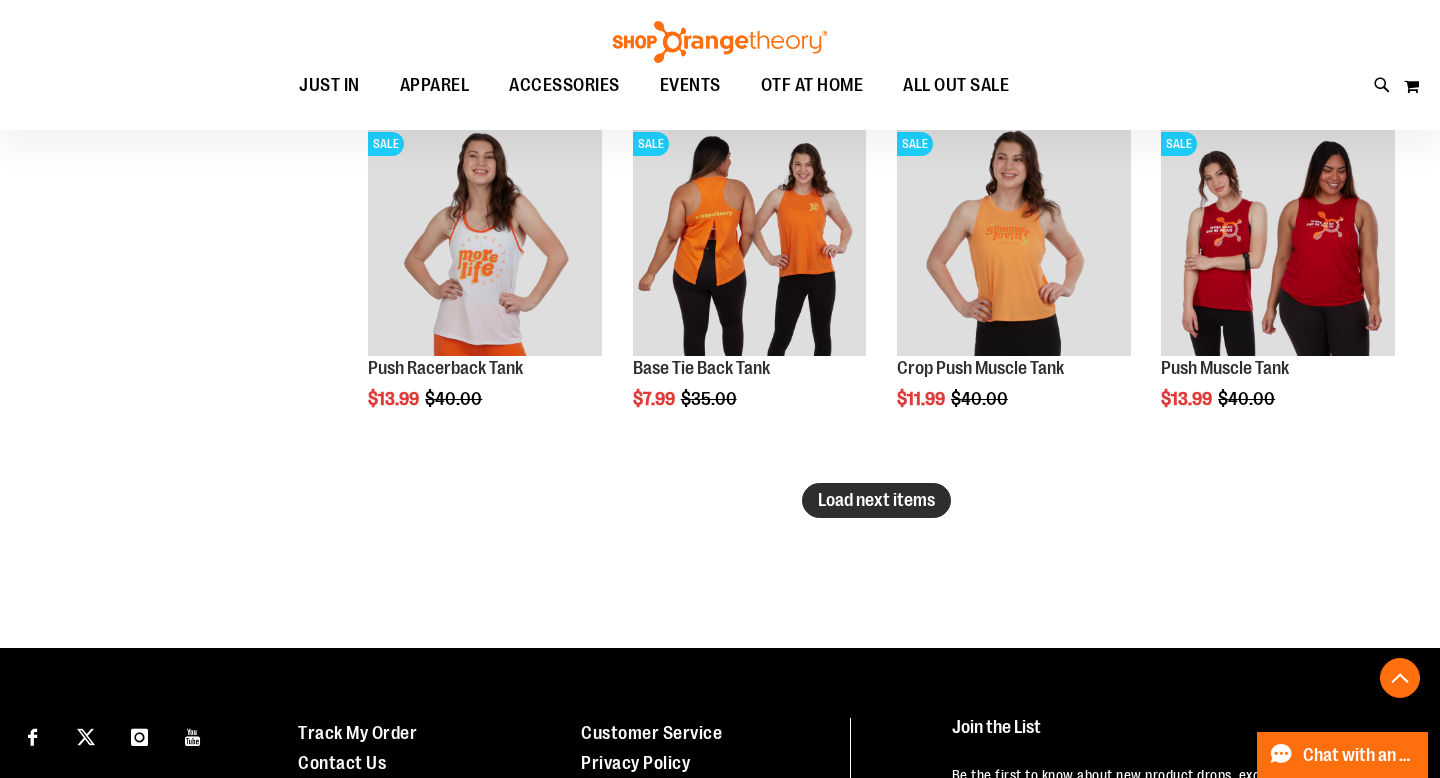 click on "Load next items" at bounding box center [876, 500] 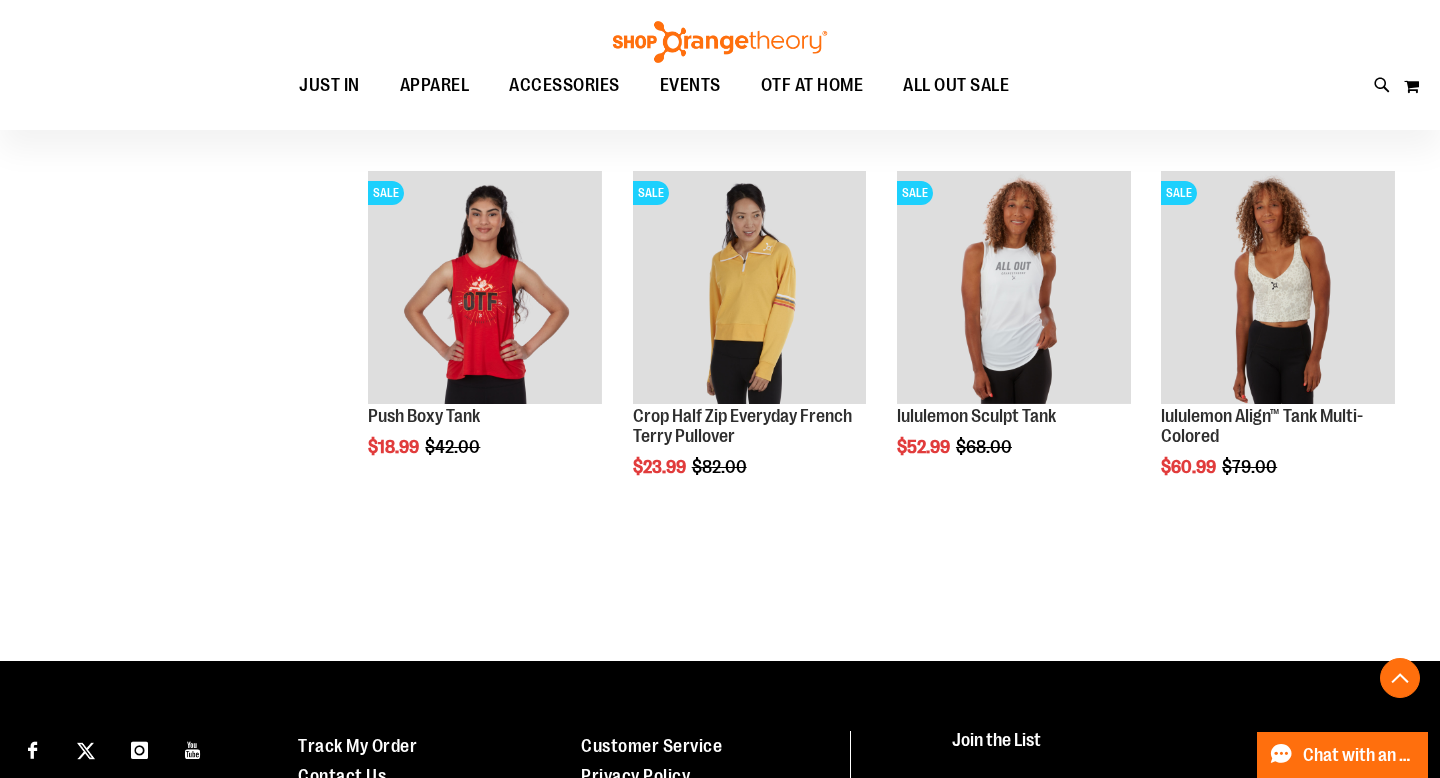 scroll, scrollTop: 10989, scrollLeft: 0, axis: vertical 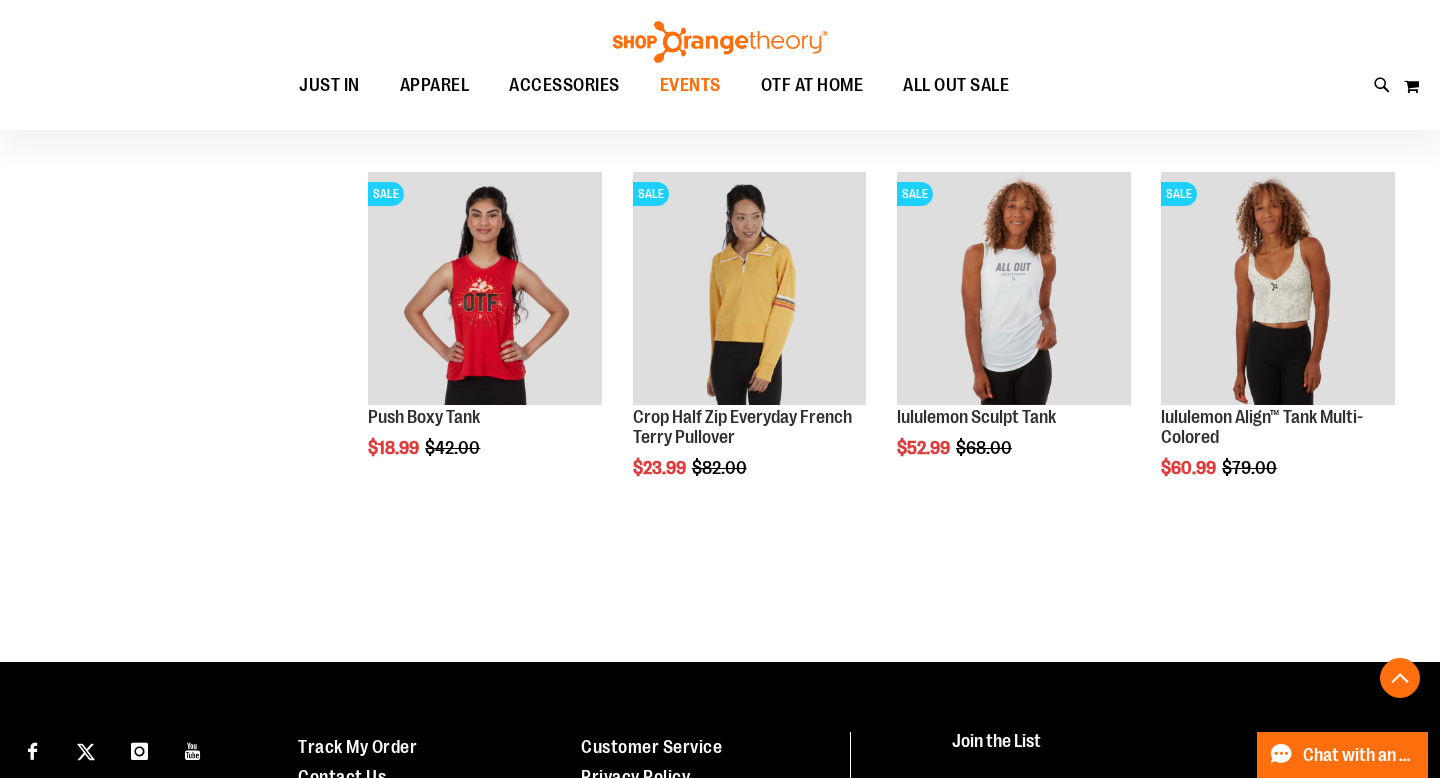 click on "EVENTS" at bounding box center [690, 85] 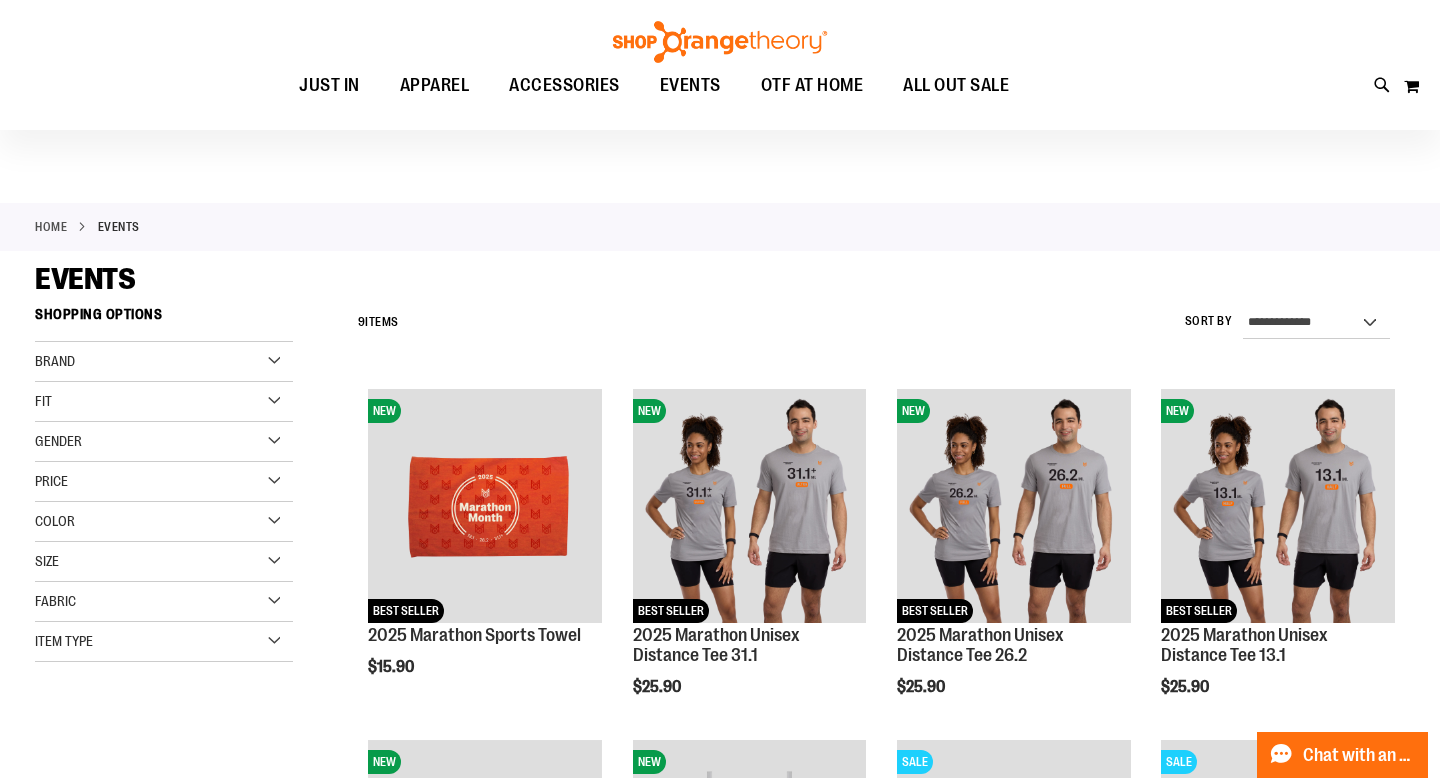 scroll, scrollTop: 22, scrollLeft: 0, axis: vertical 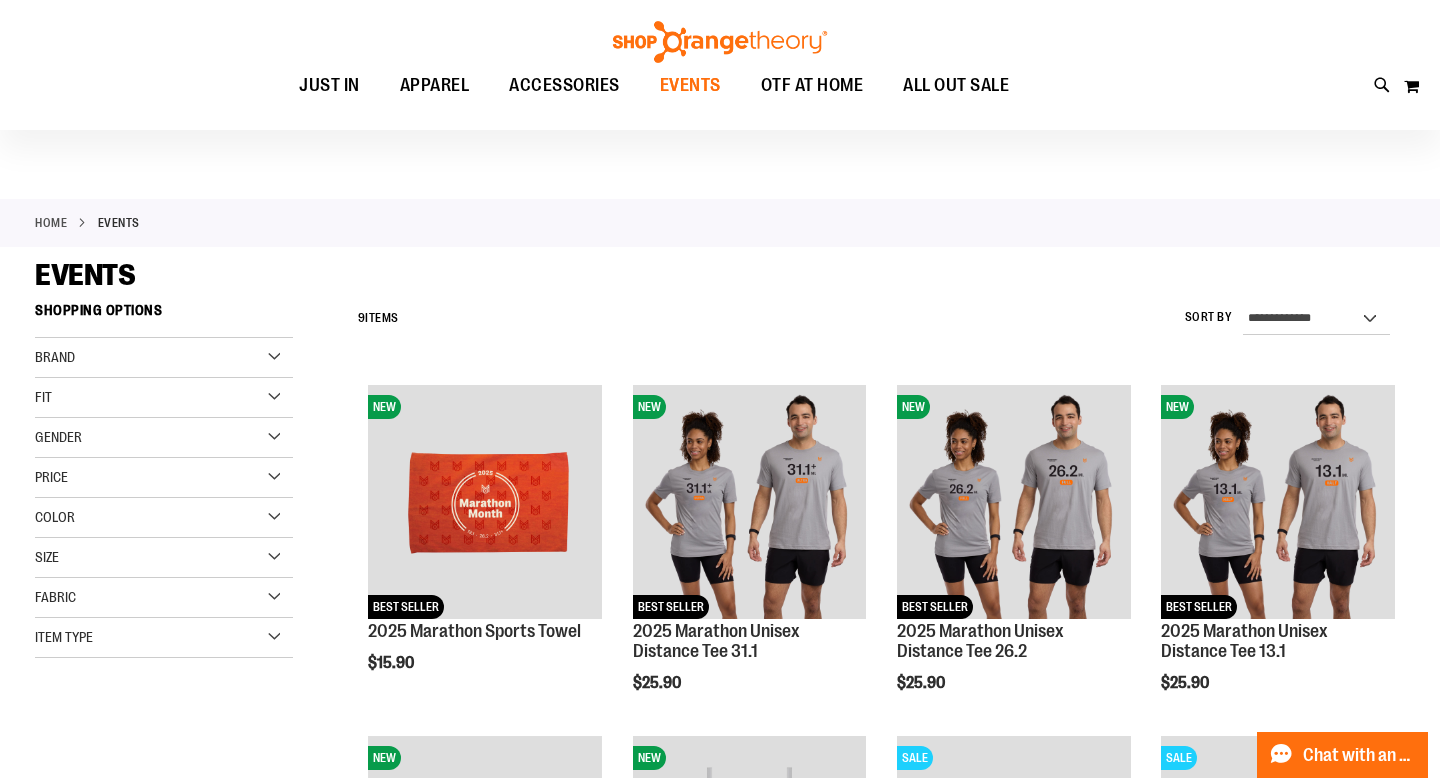click on "EVENTS" at bounding box center [690, 85] 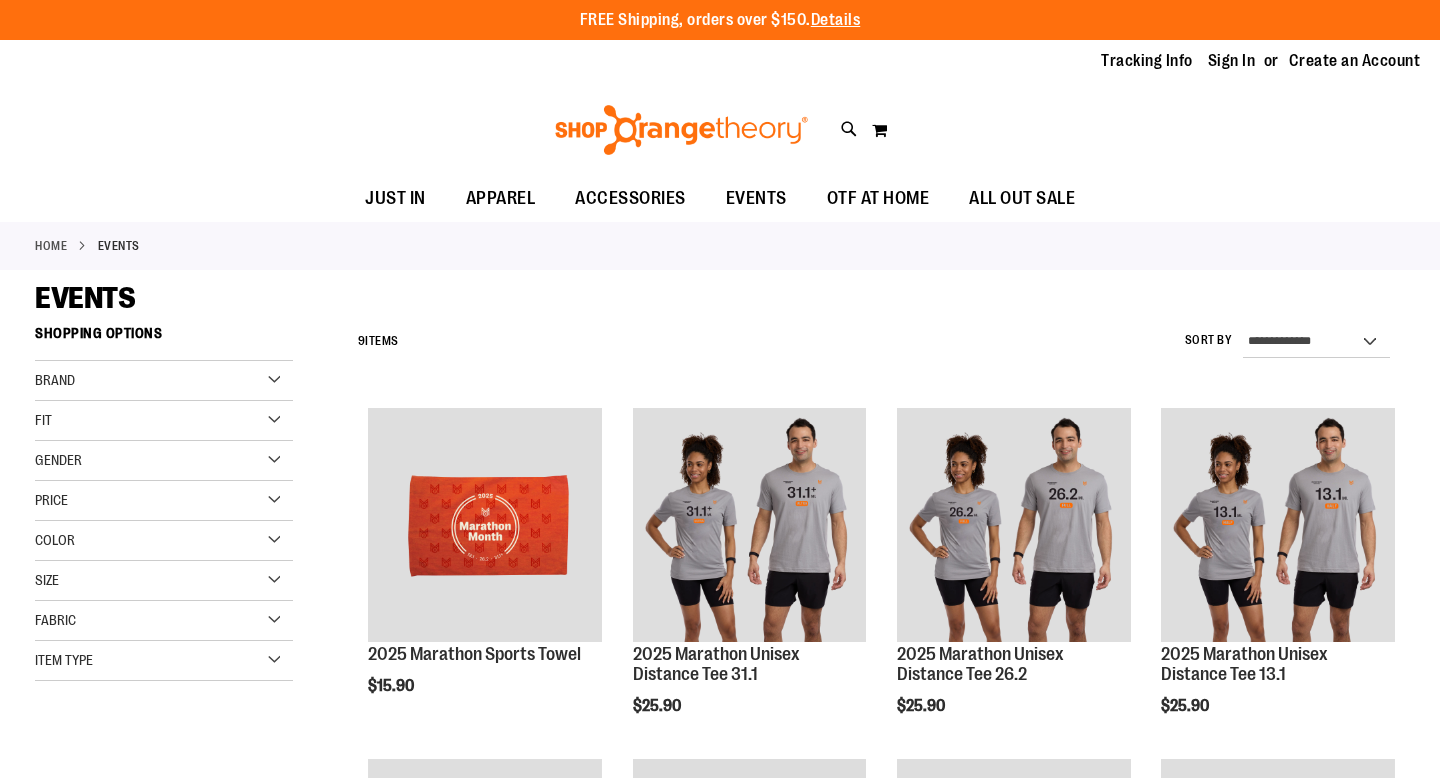 scroll, scrollTop: 0, scrollLeft: 0, axis: both 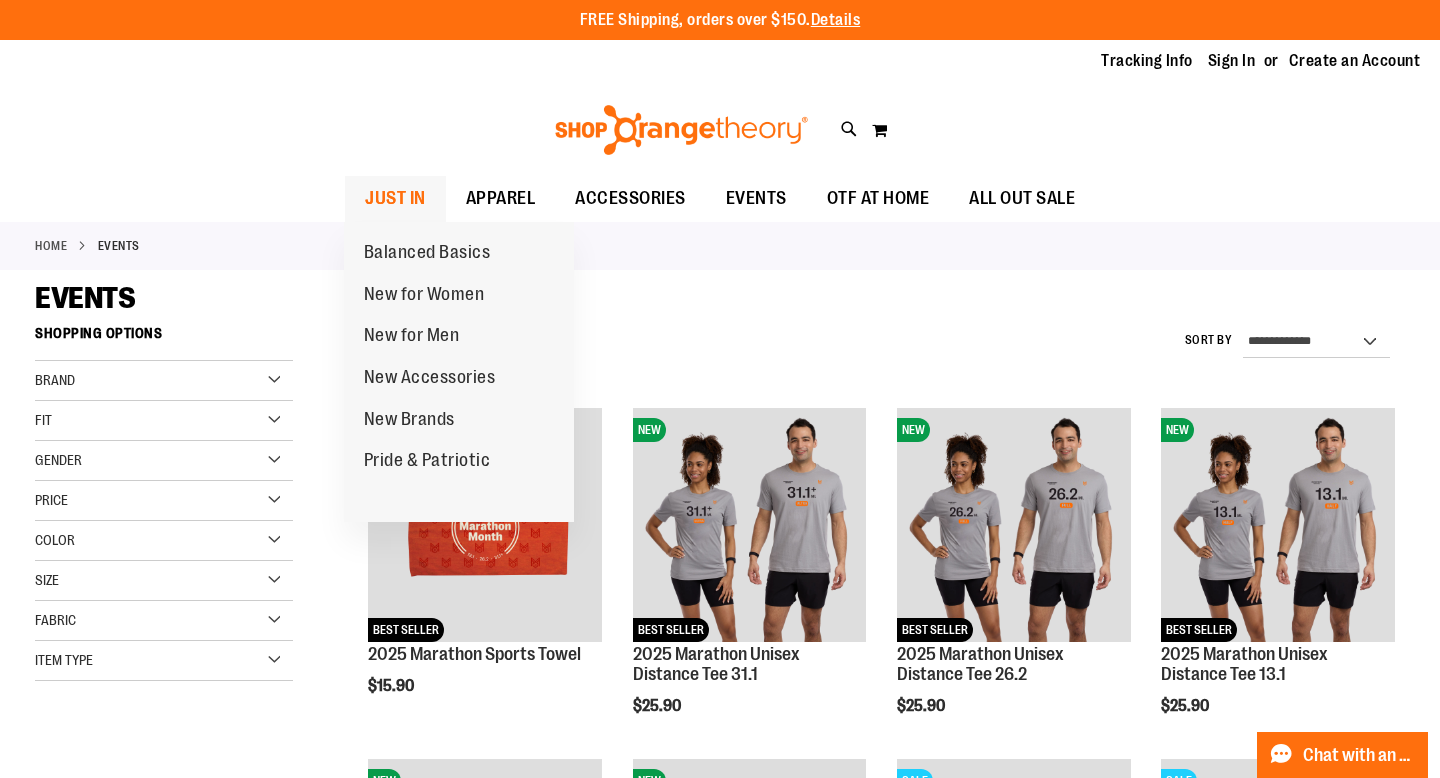 click on "JUST IN" at bounding box center [395, 198] 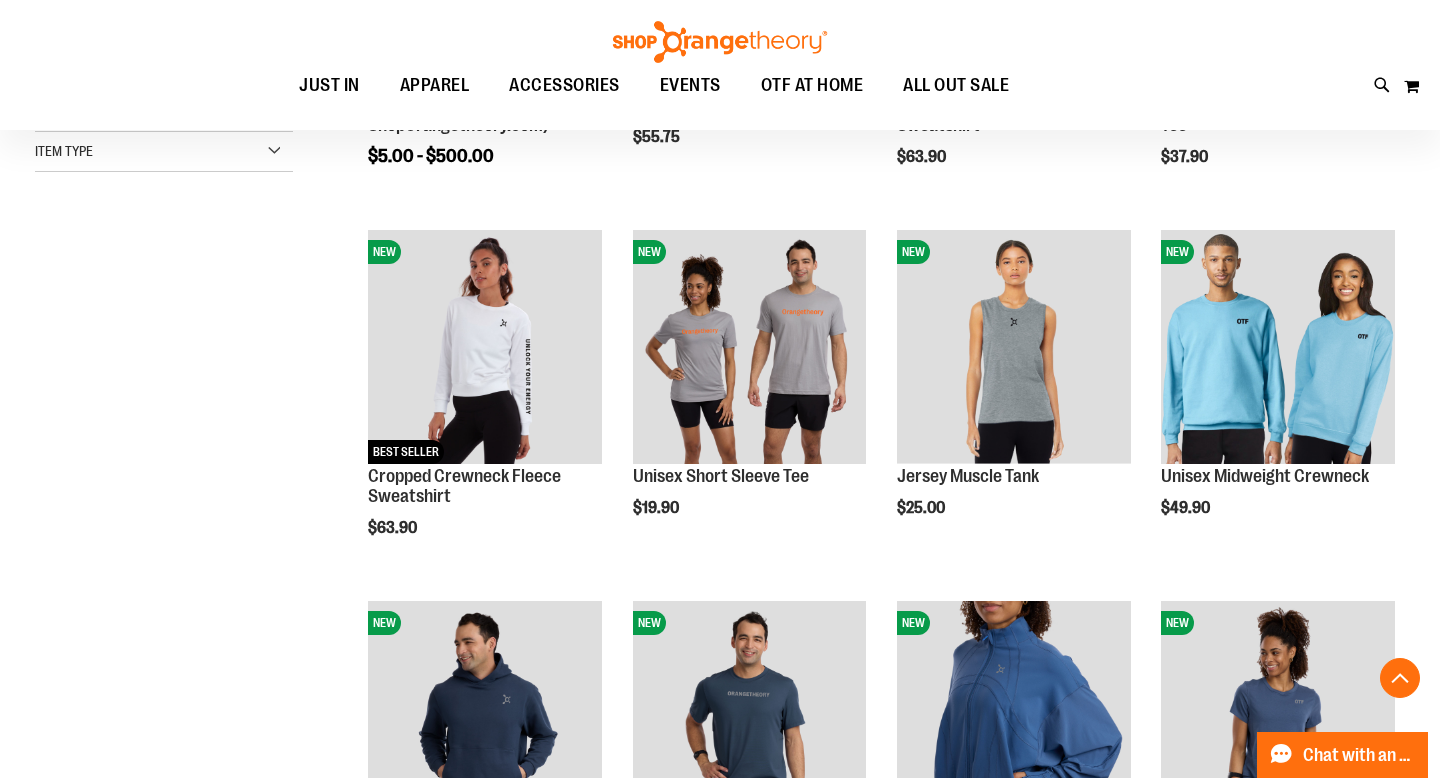 scroll, scrollTop: 549, scrollLeft: 0, axis: vertical 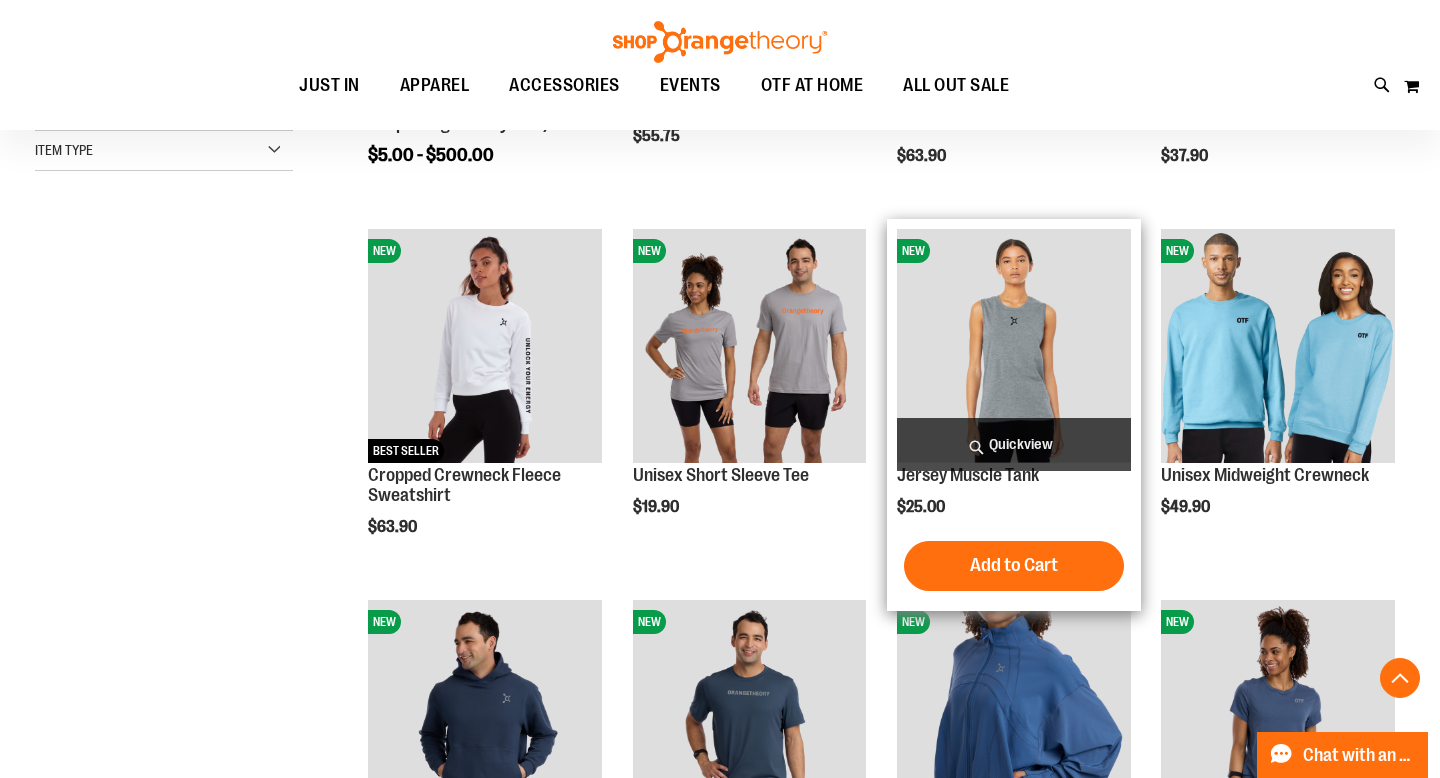 click at bounding box center (1014, 346) 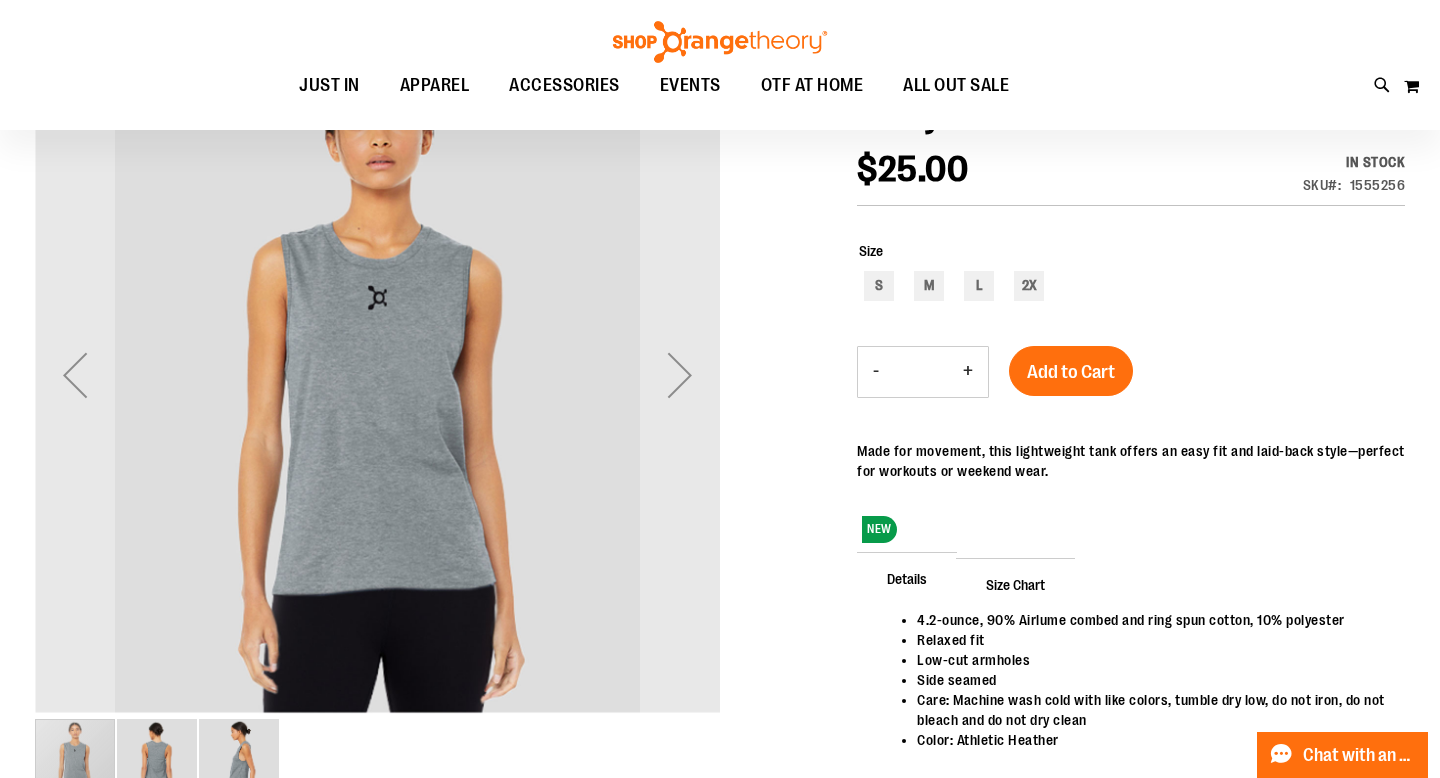 scroll, scrollTop: 285, scrollLeft: 0, axis: vertical 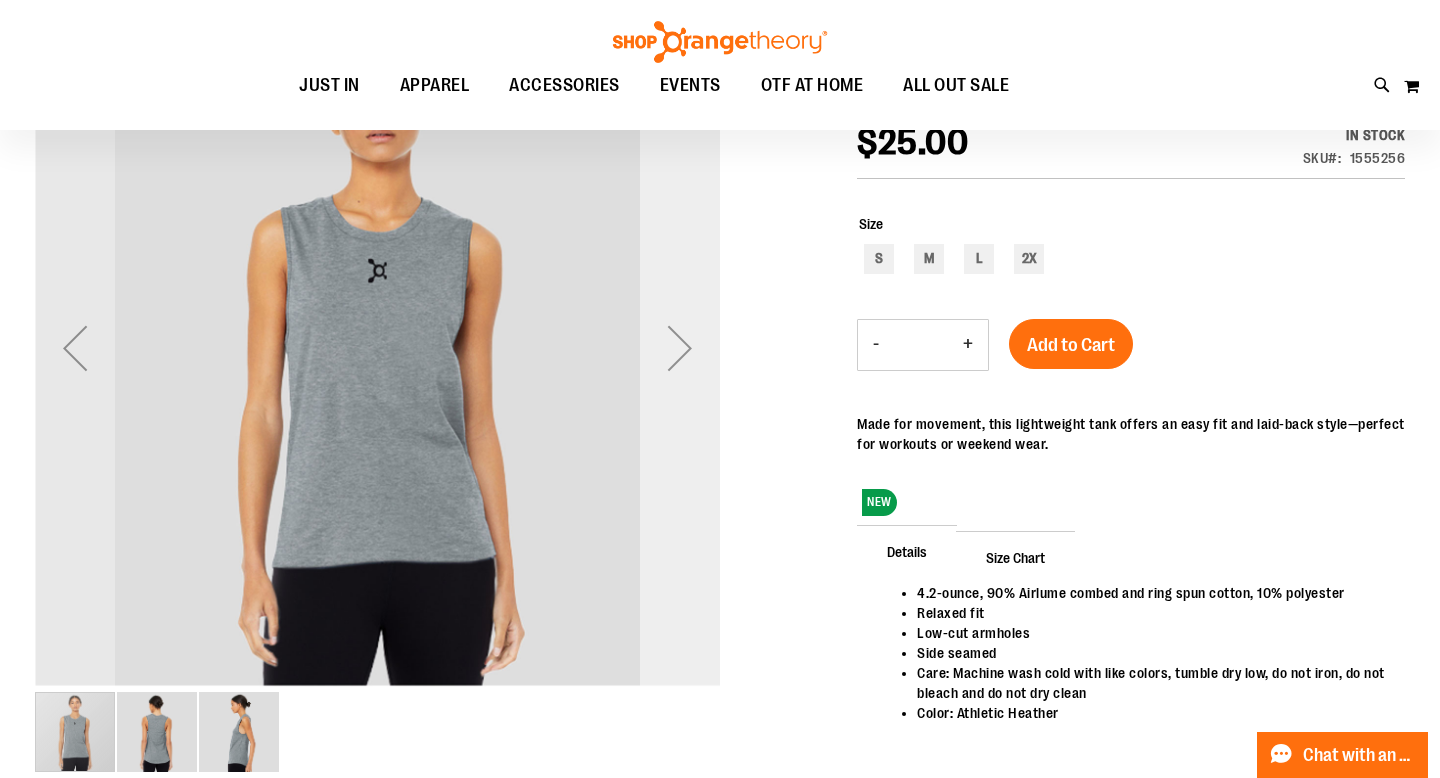 click at bounding box center (680, 348) 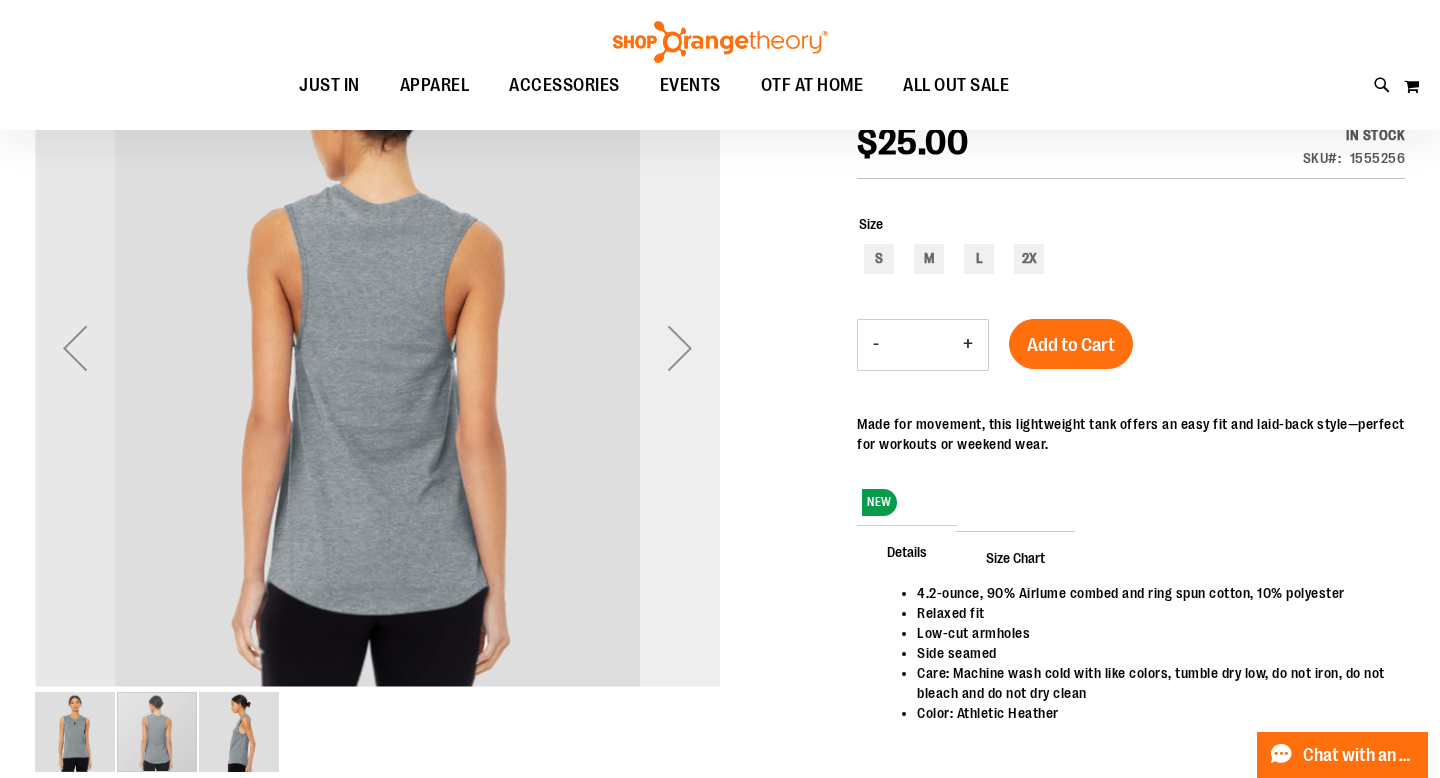 click at bounding box center [680, 348] 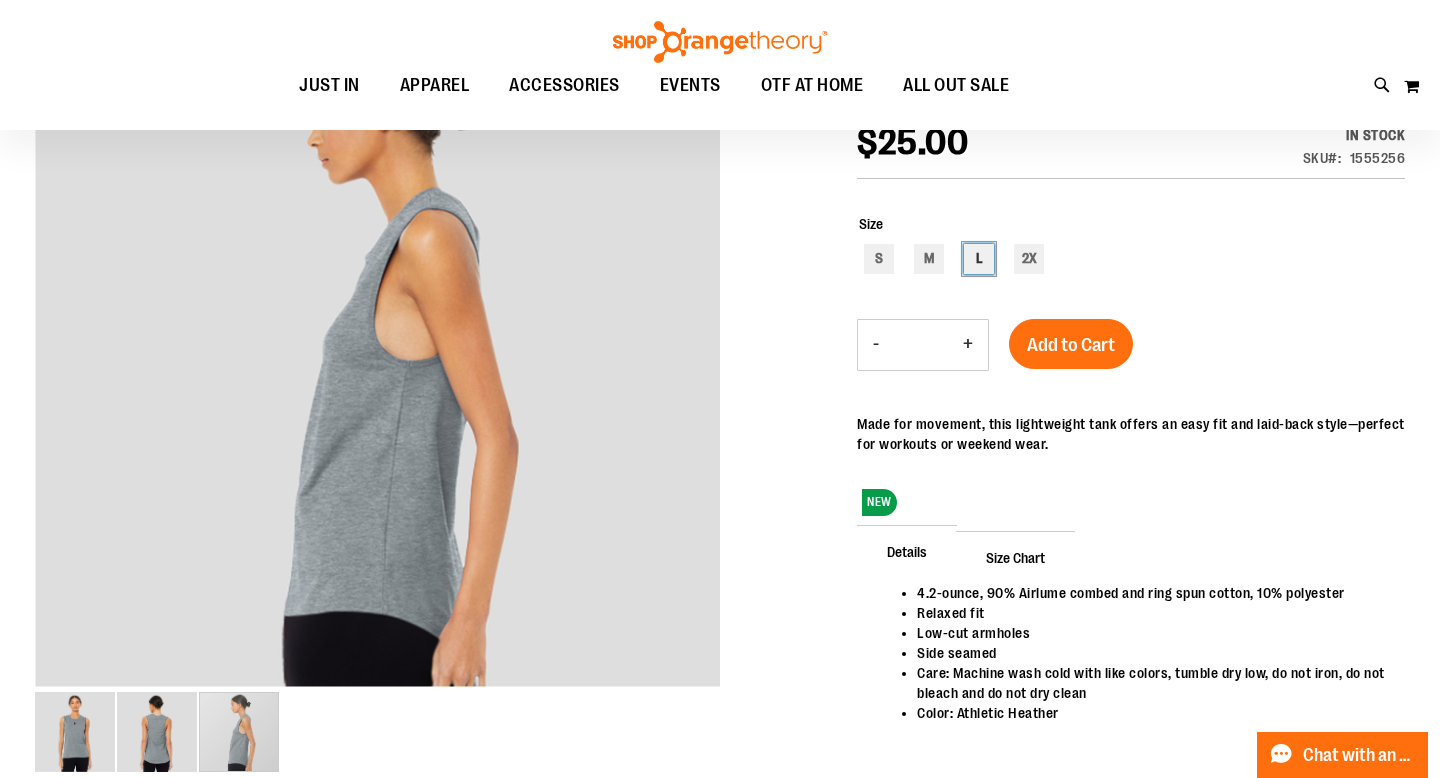 click on "L" at bounding box center (979, 259) 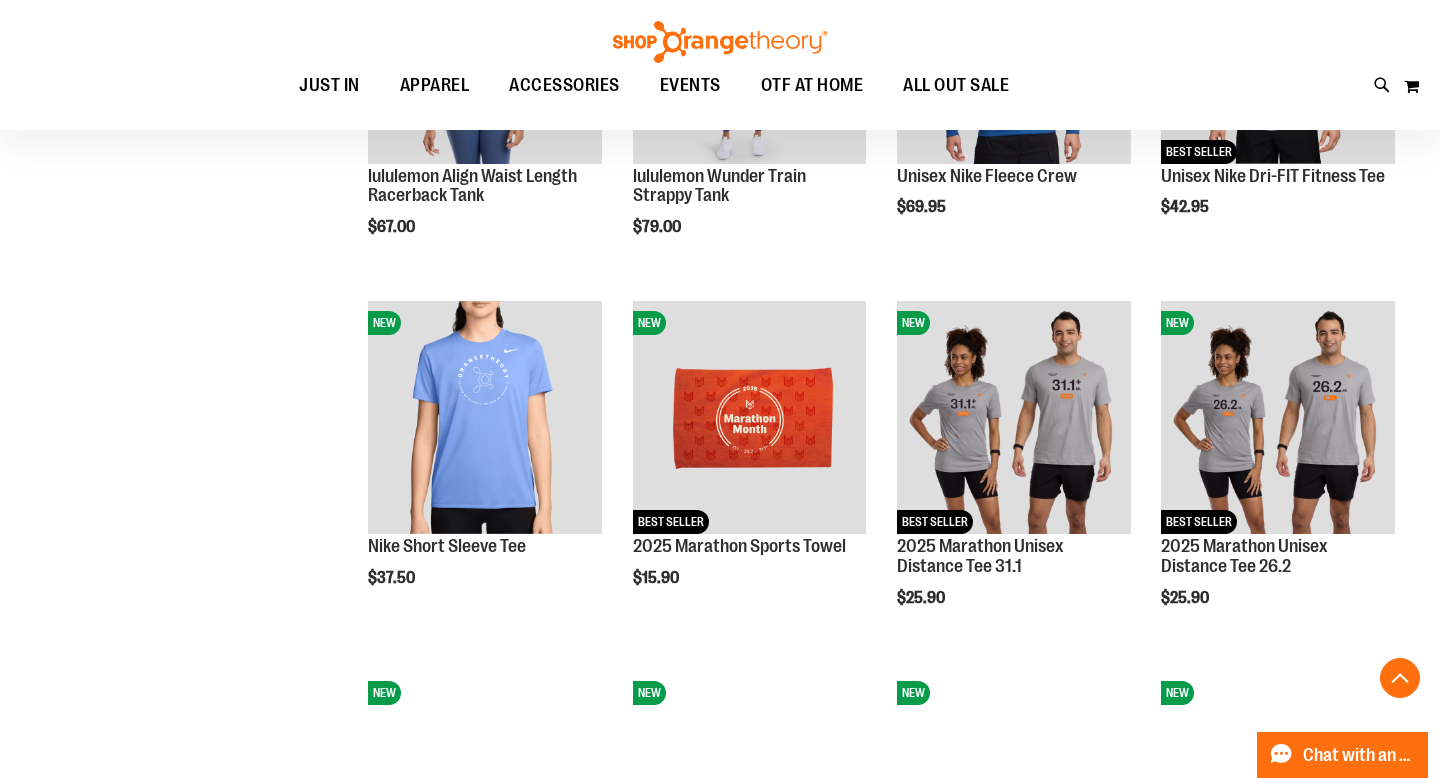 scroll, scrollTop: 1378, scrollLeft: 0, axis: vertical 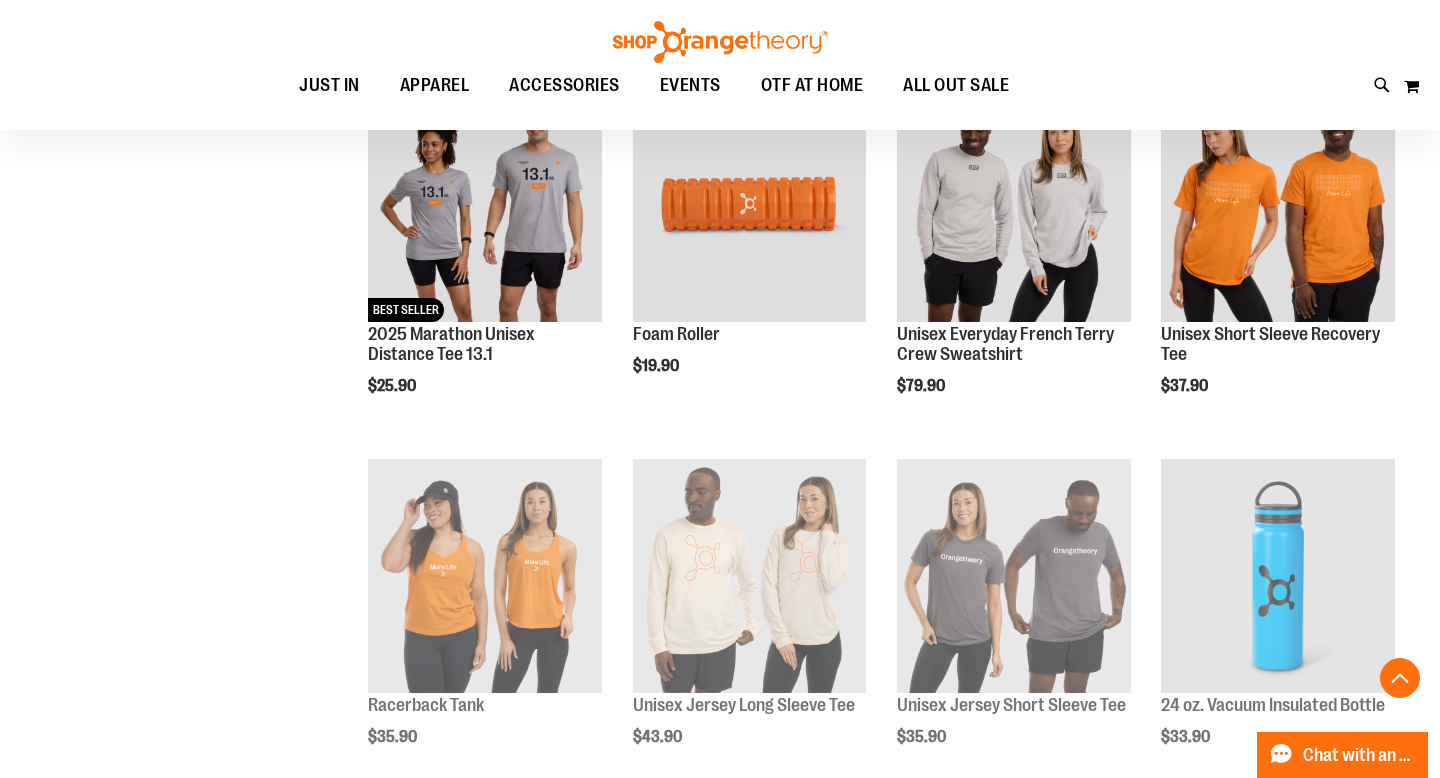 click on "**********" at bounding box center [720, -104] 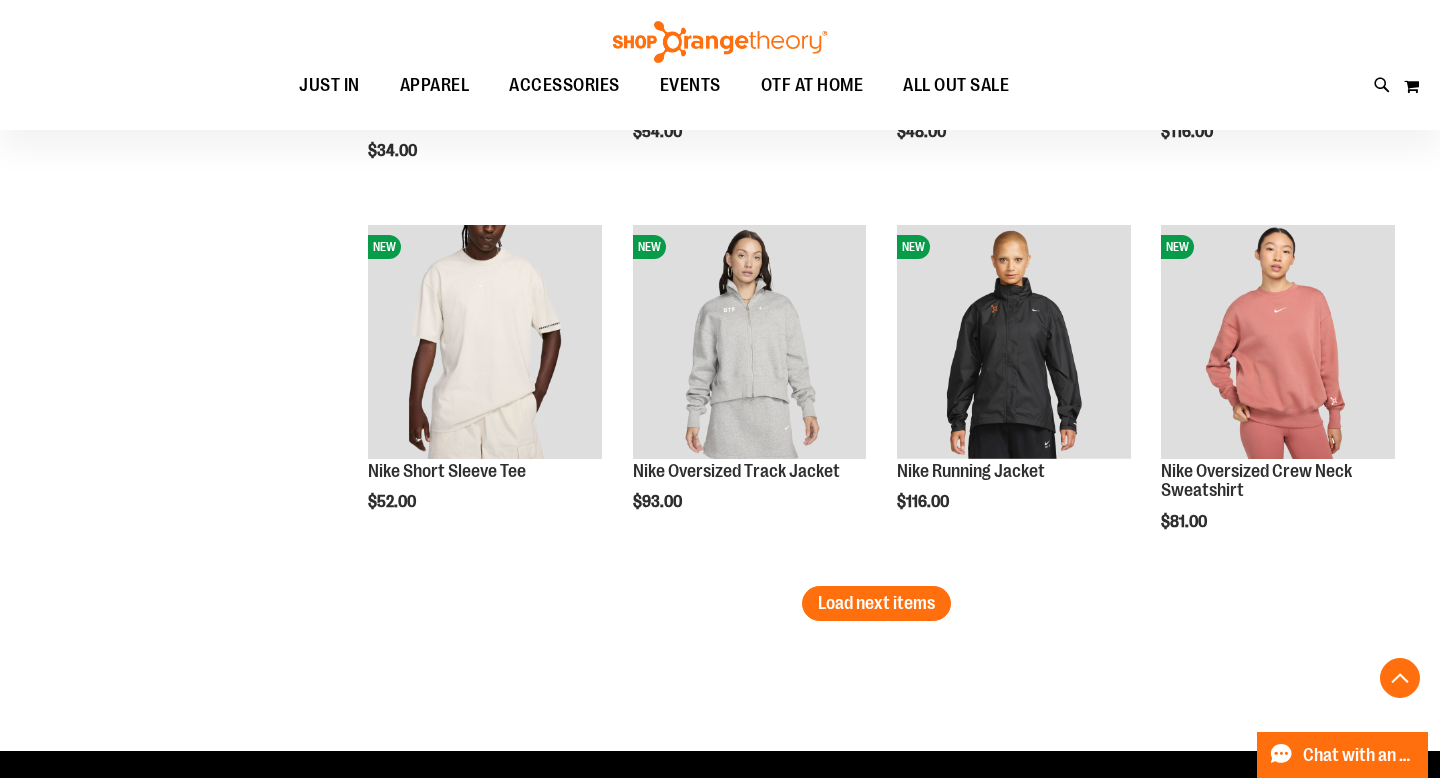 scroll, scrollTop: 2934, scrollLeft: 0, axis: vertical 